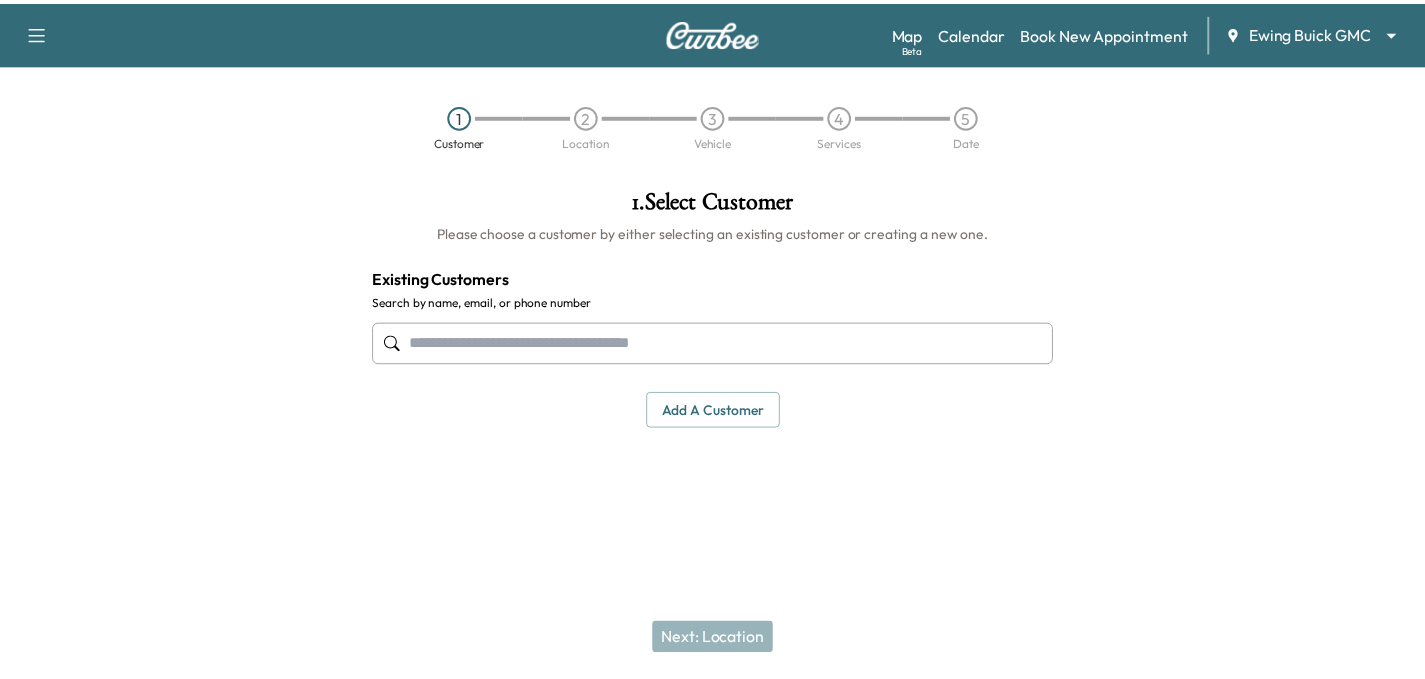 scroll, scrollTop: 0, scrollLeft: 0, axis: both 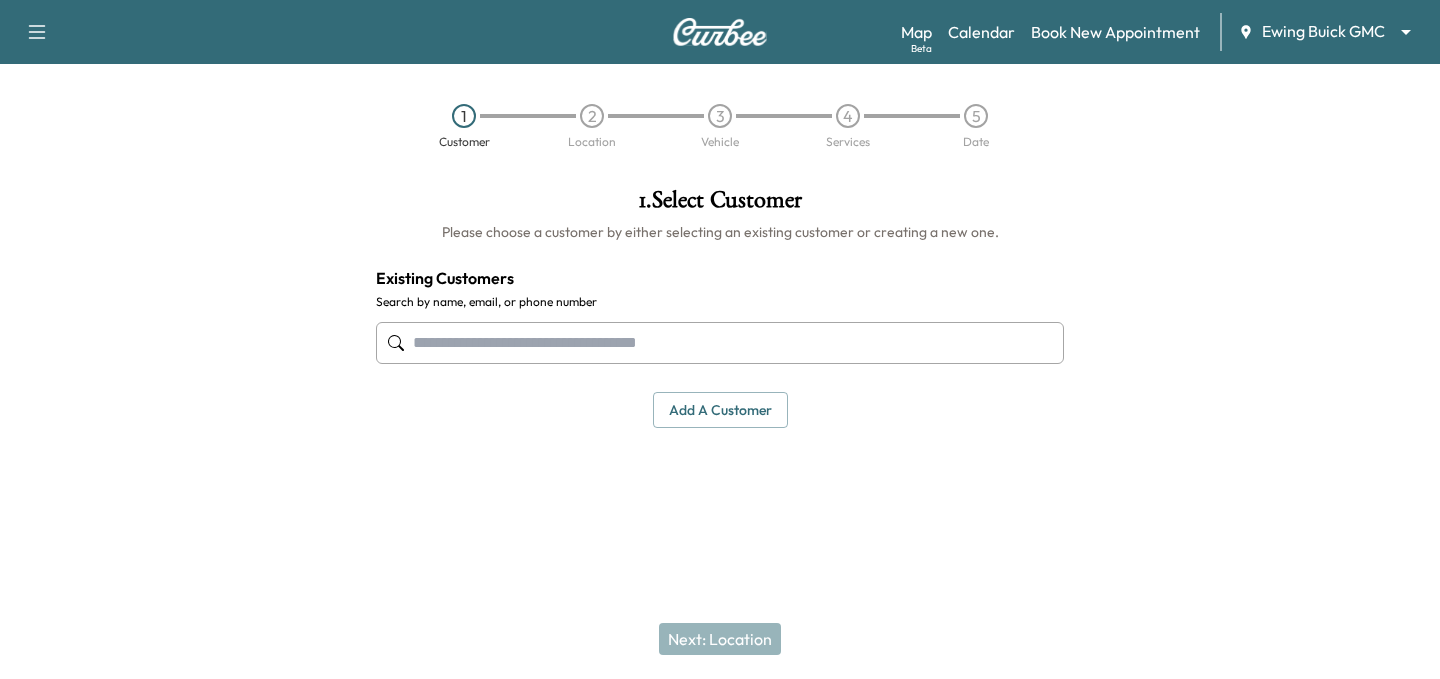 click at bounding box center [720, 343] 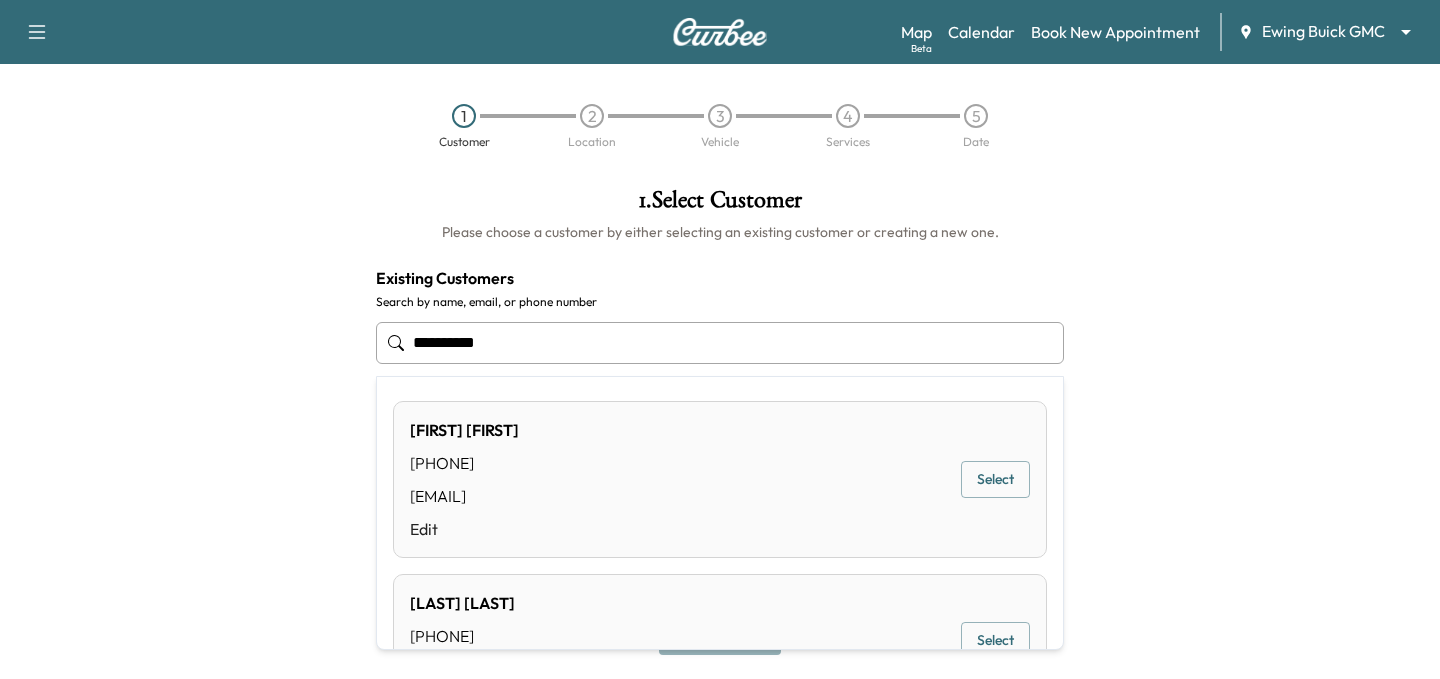 drag, startPoint x: 568, startPoint y: 355, endPoint x: 74, endPoint y: 357, distance: 494.00406 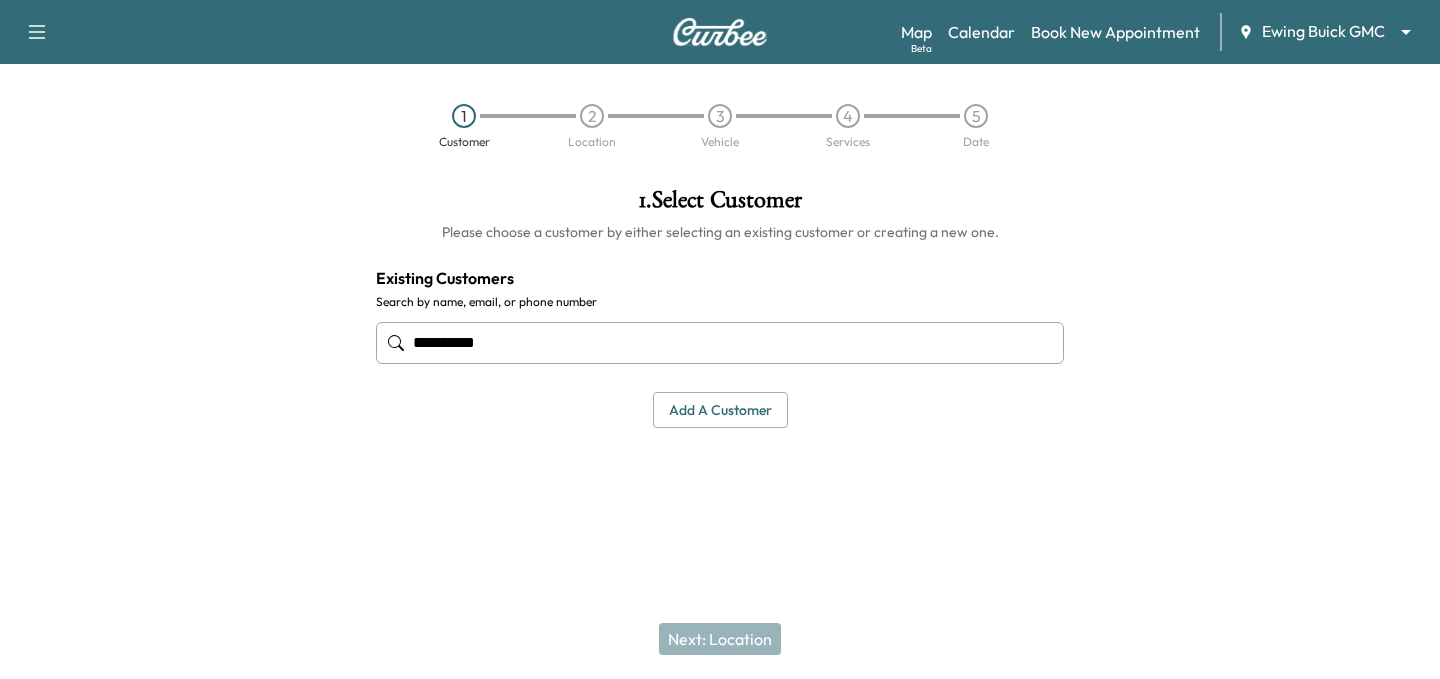 type 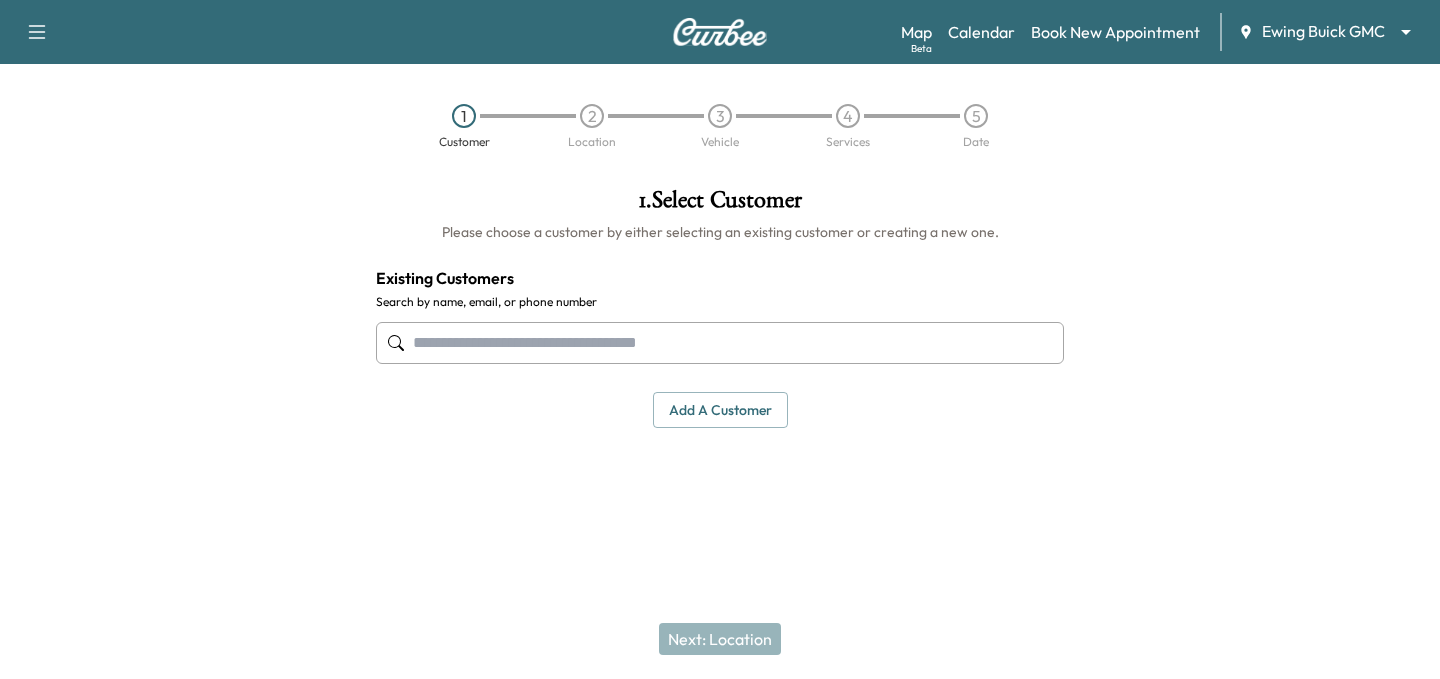 click on "Add a customer" at bounding box center (720, 410) 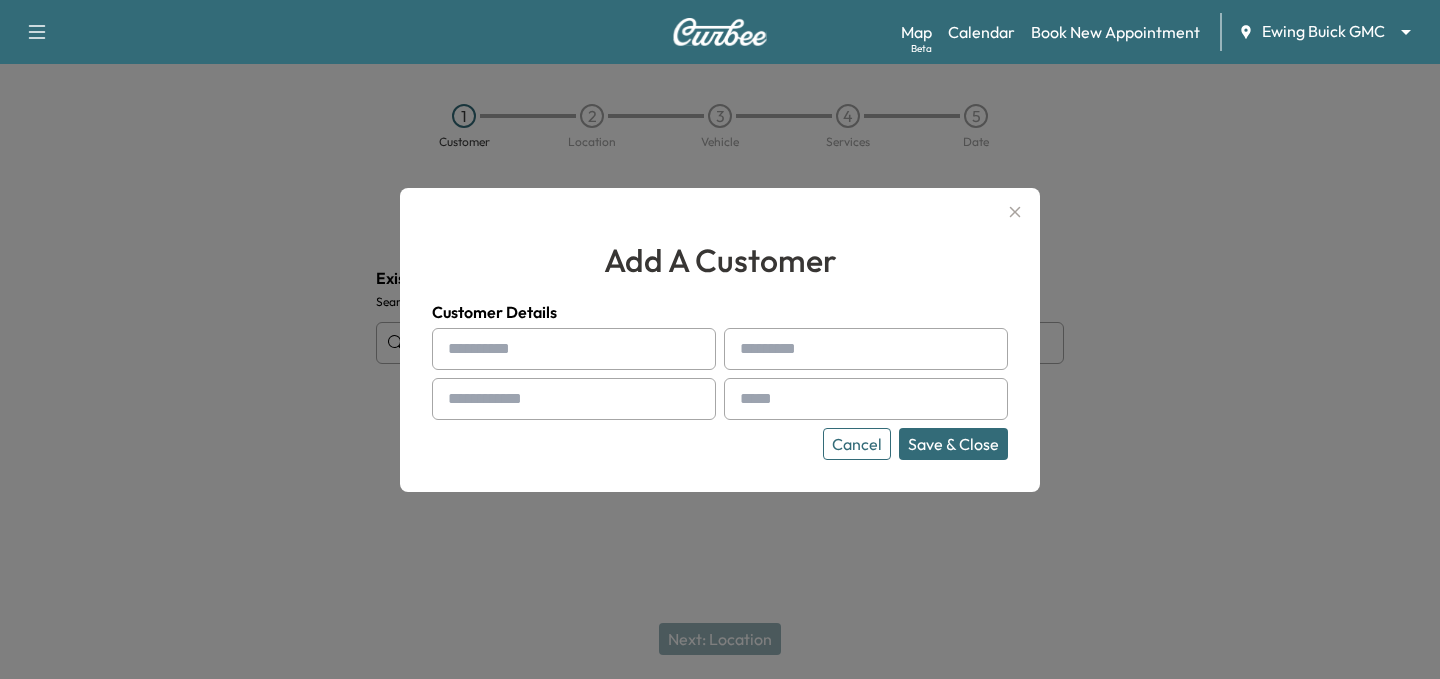 click at bounding box center (574, 349) 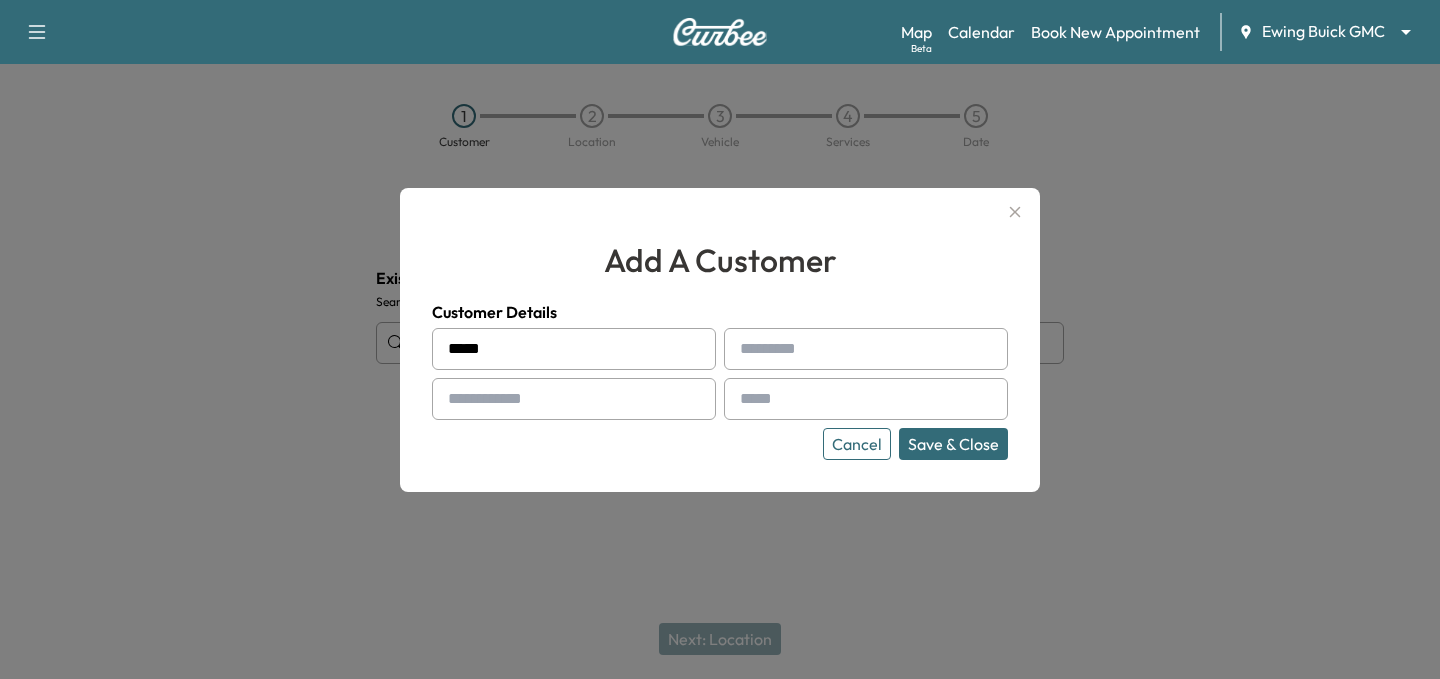 type on "*****" 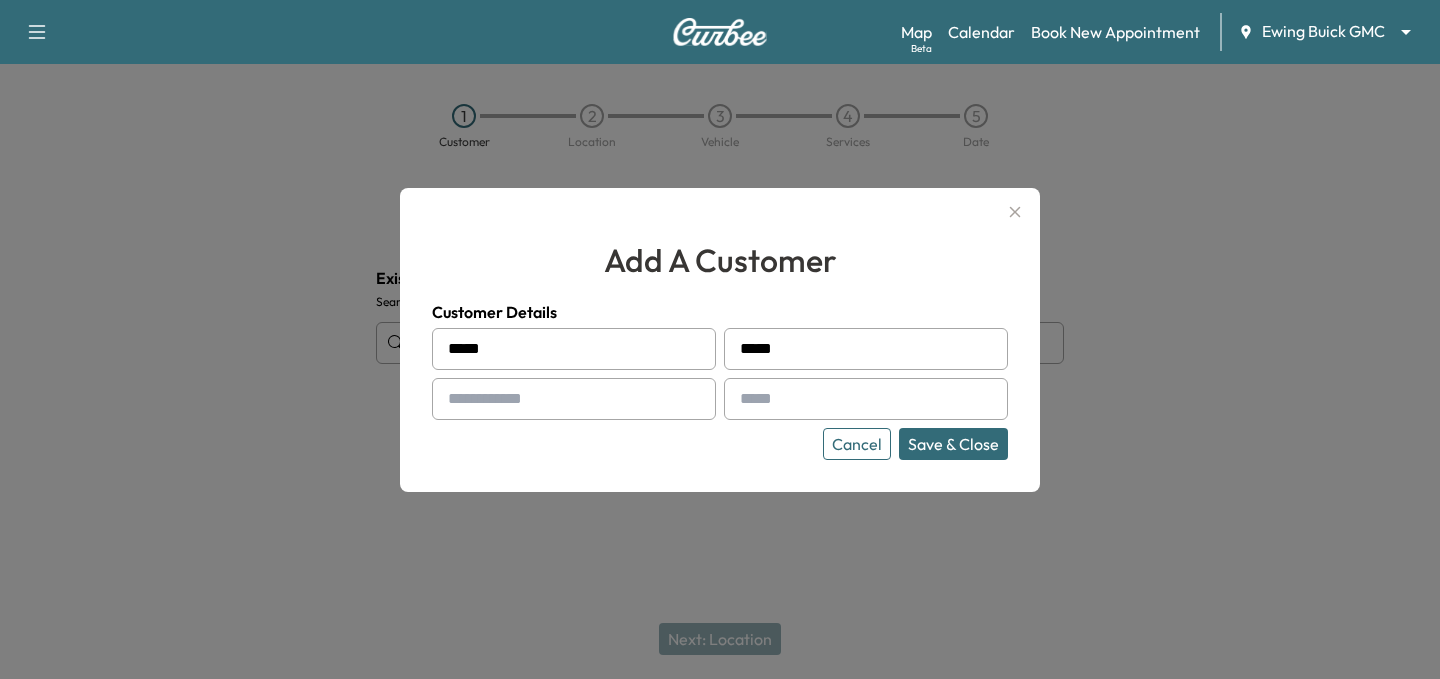 click on "*****" at bounding box center (866, 349) 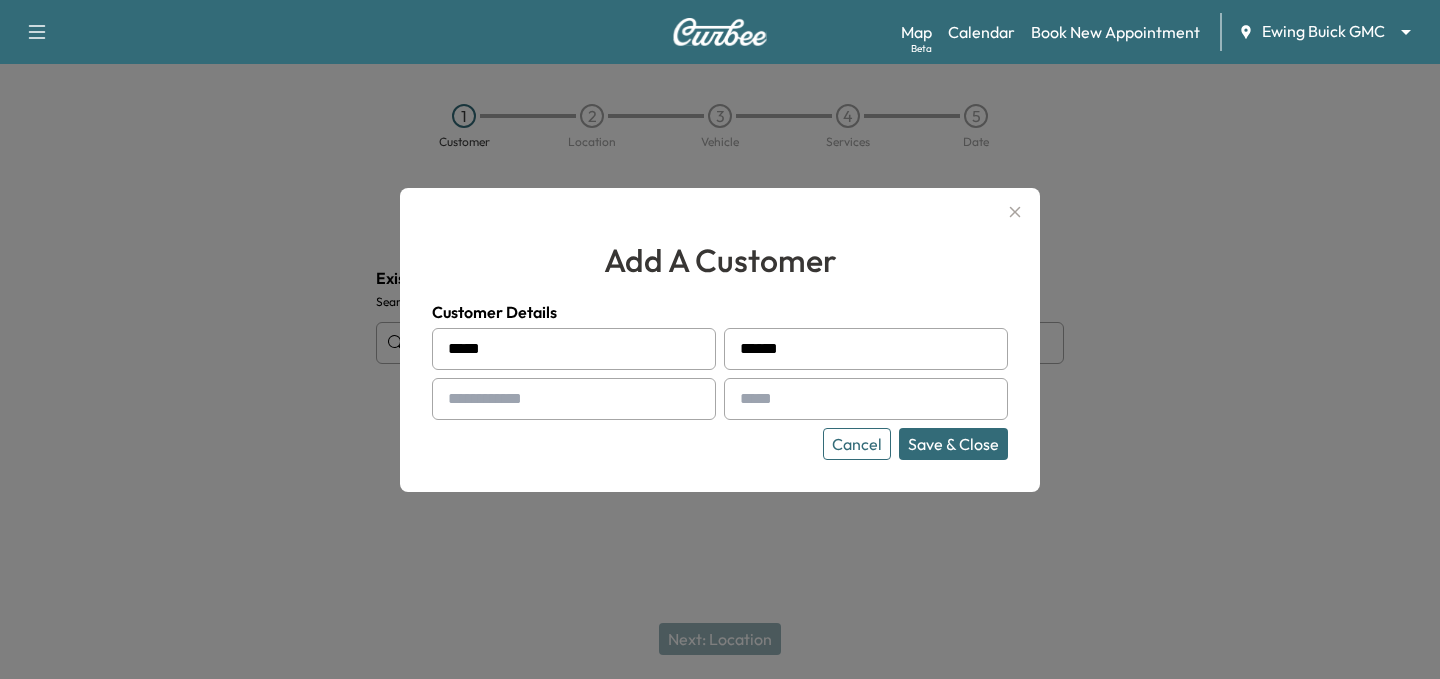 type on "******" 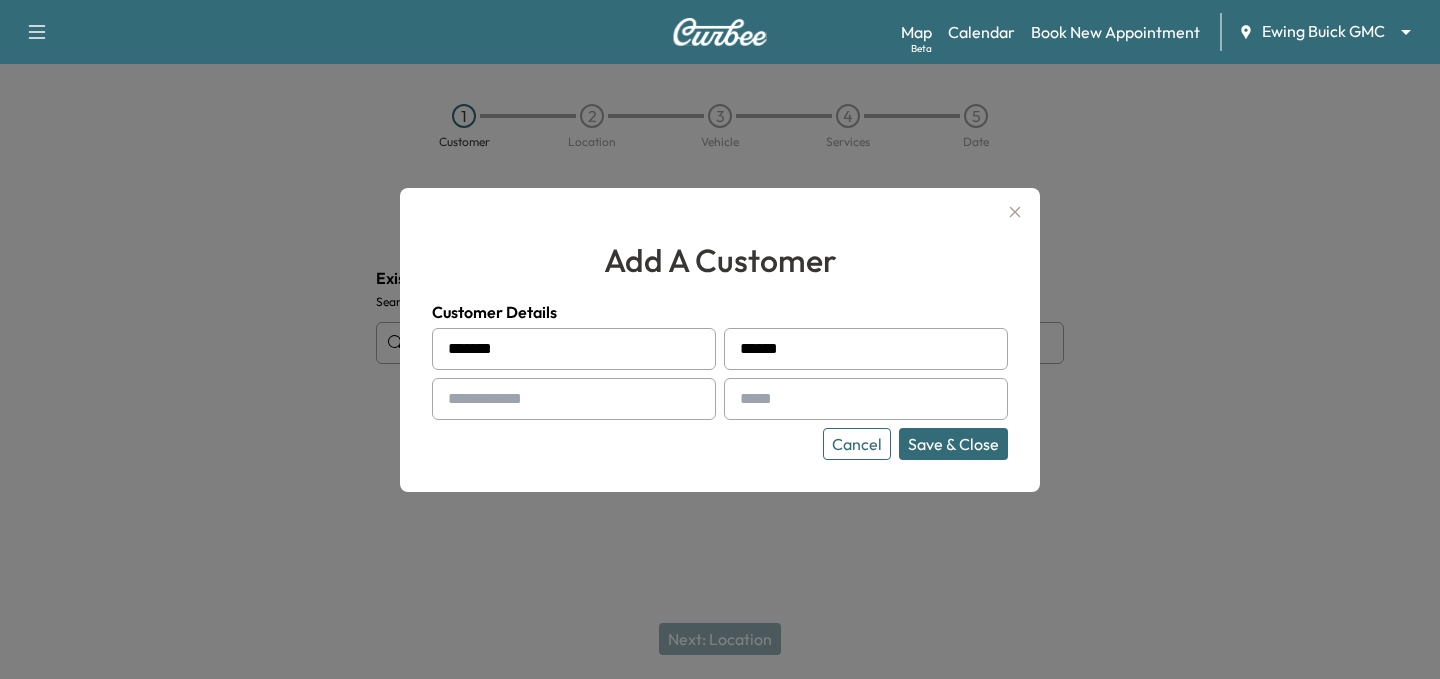 type on "*******" 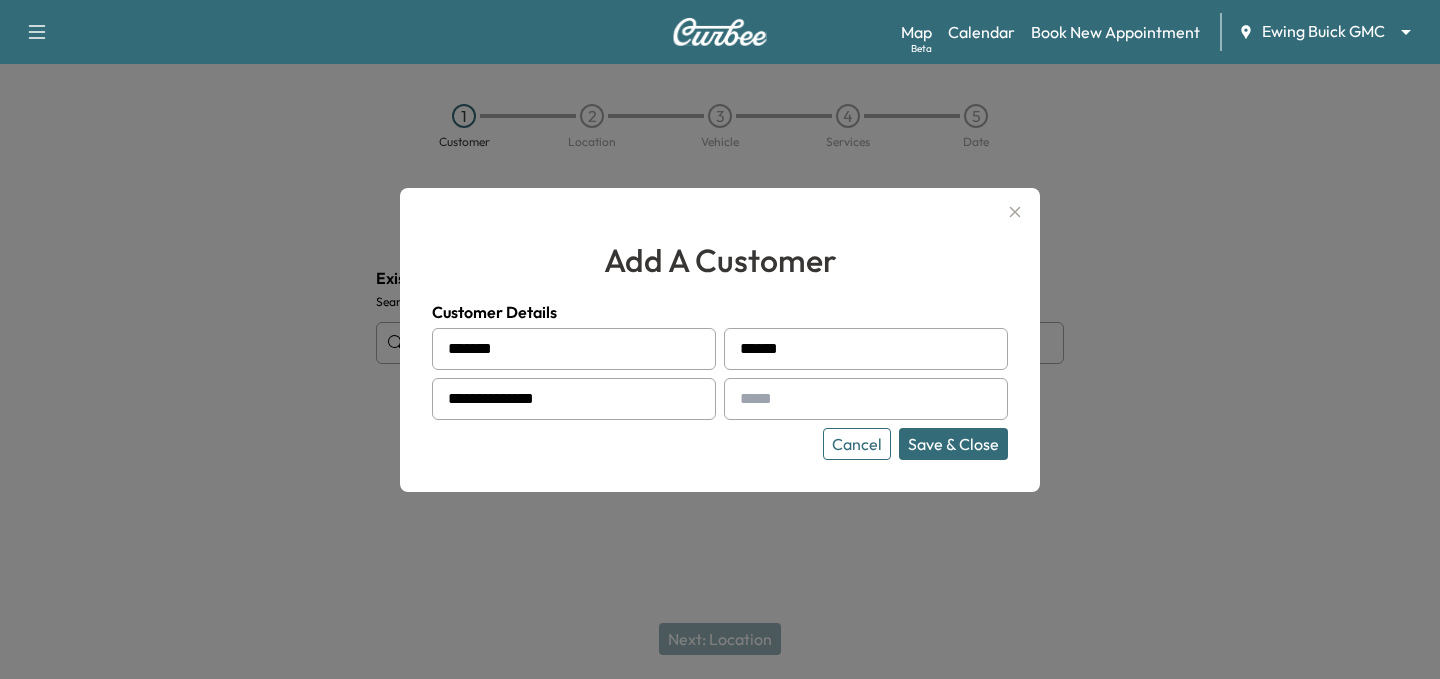 type on "**********" 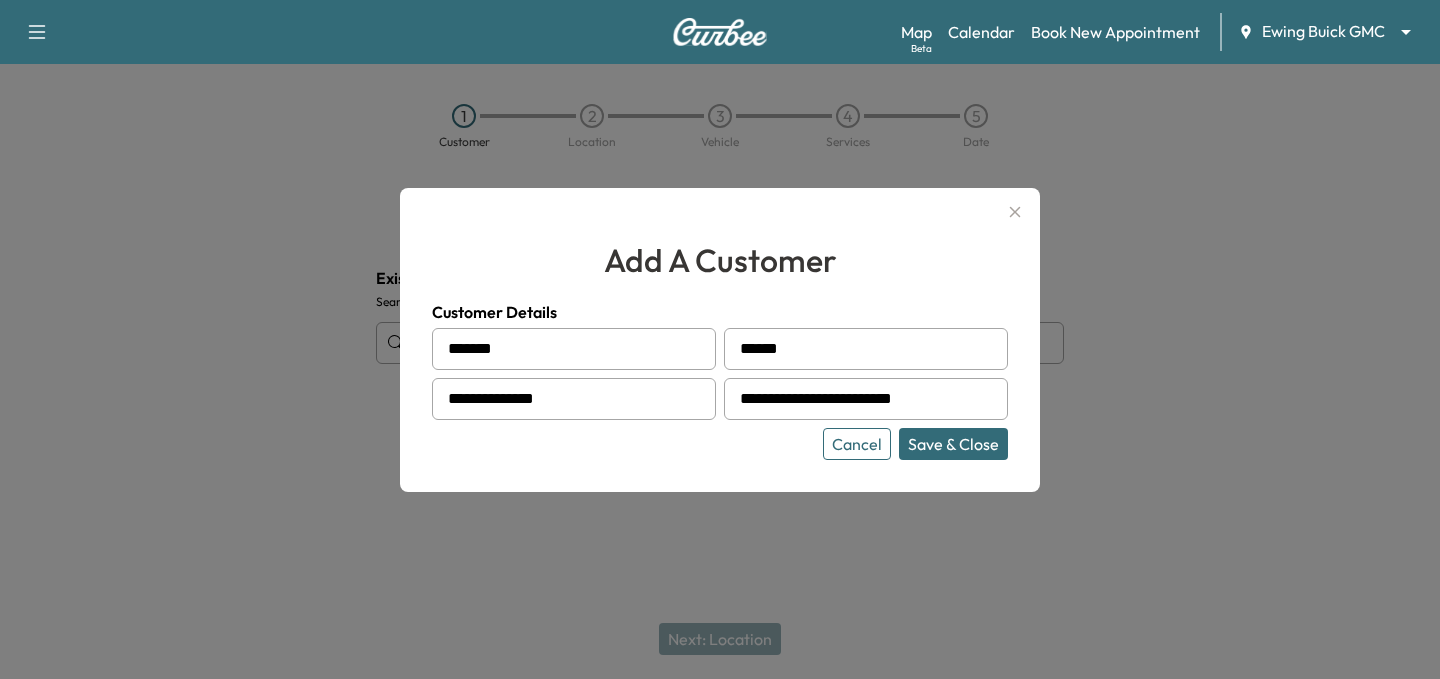 type on "**********" 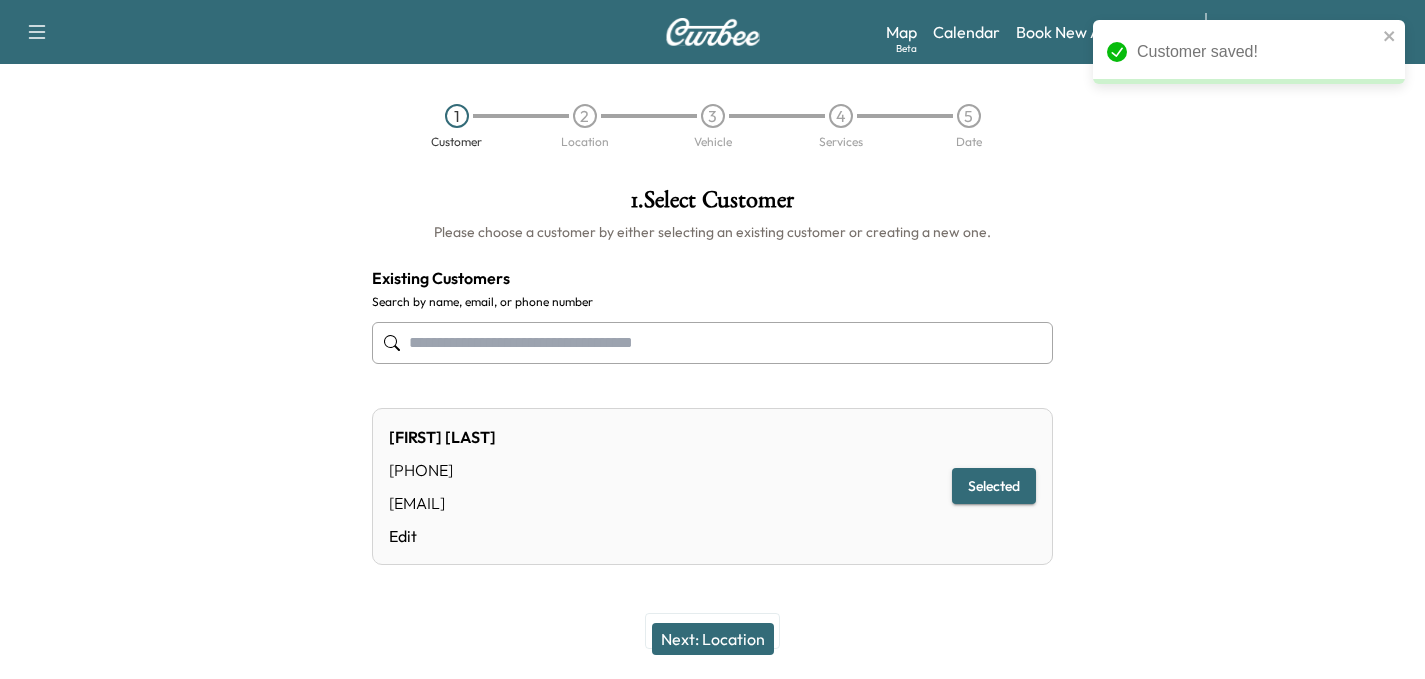 click on "Selected" at bounding box center (994, 486) 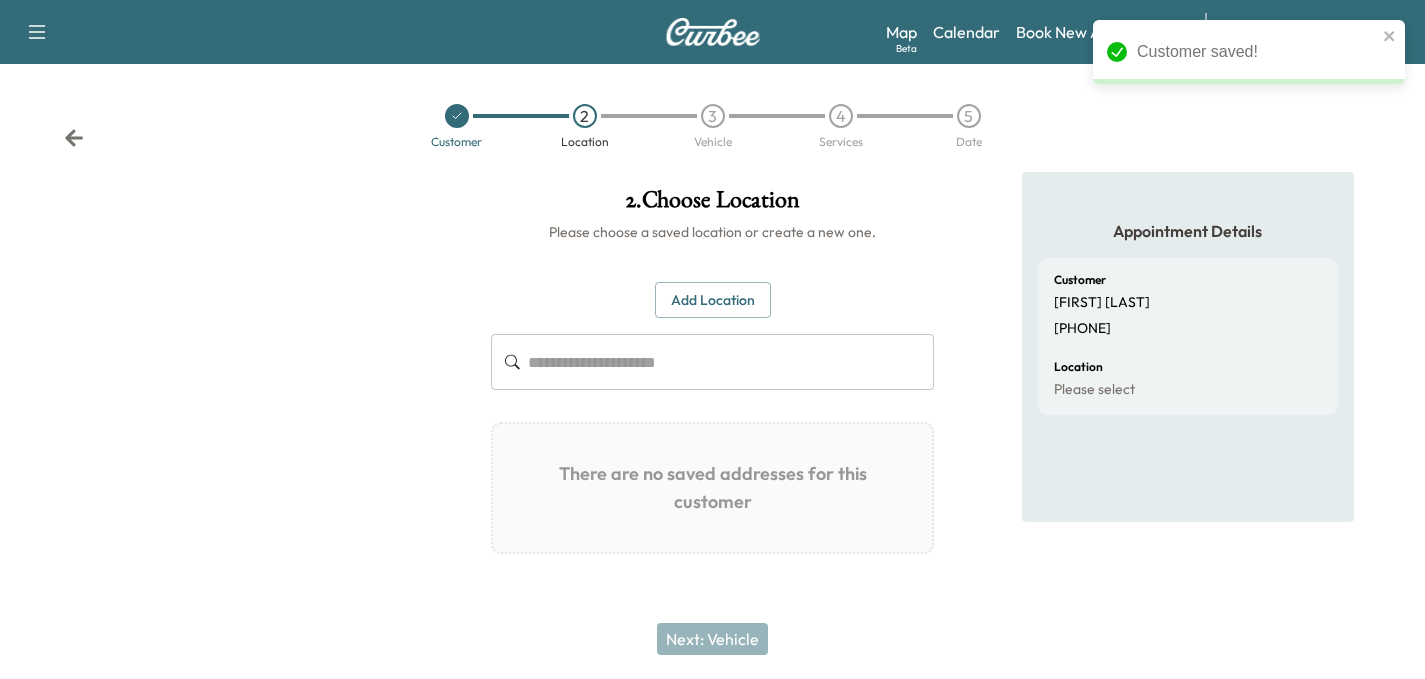 click on "Add Location" at bounding box center [713, 300] 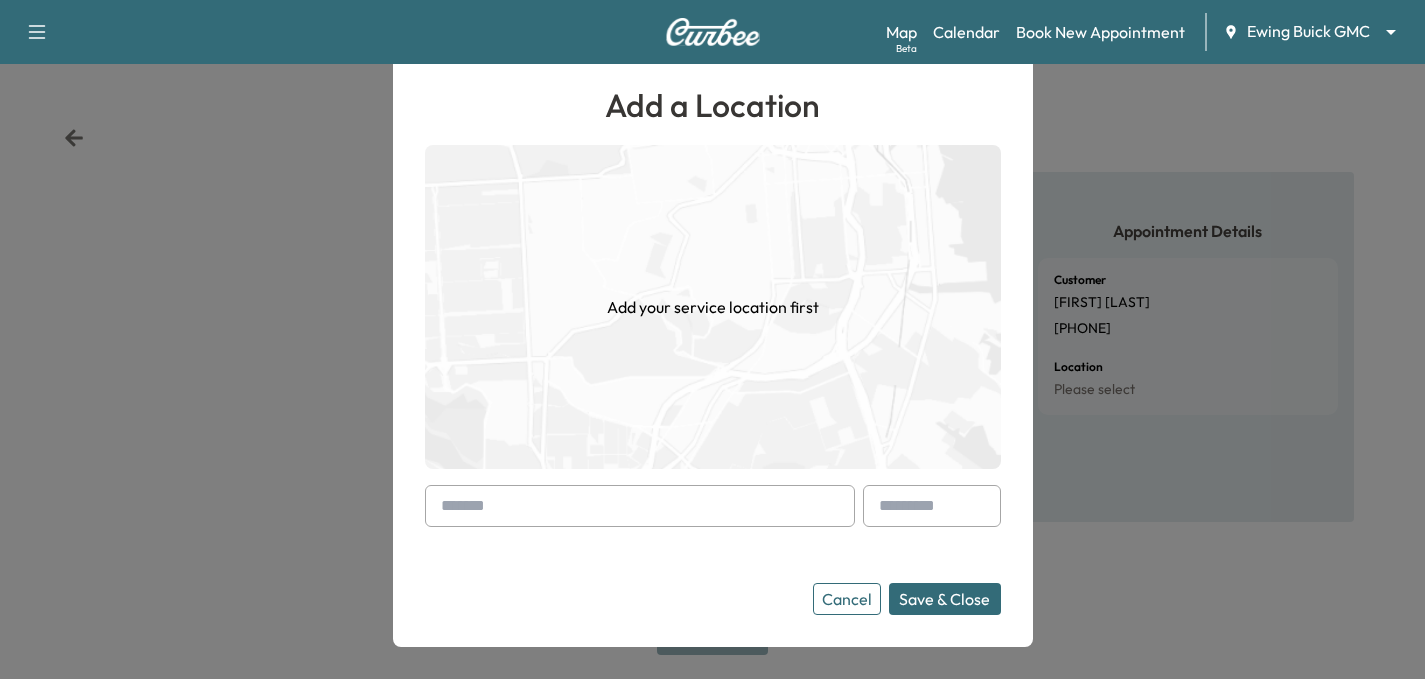 click at bounding box center [640, 506] 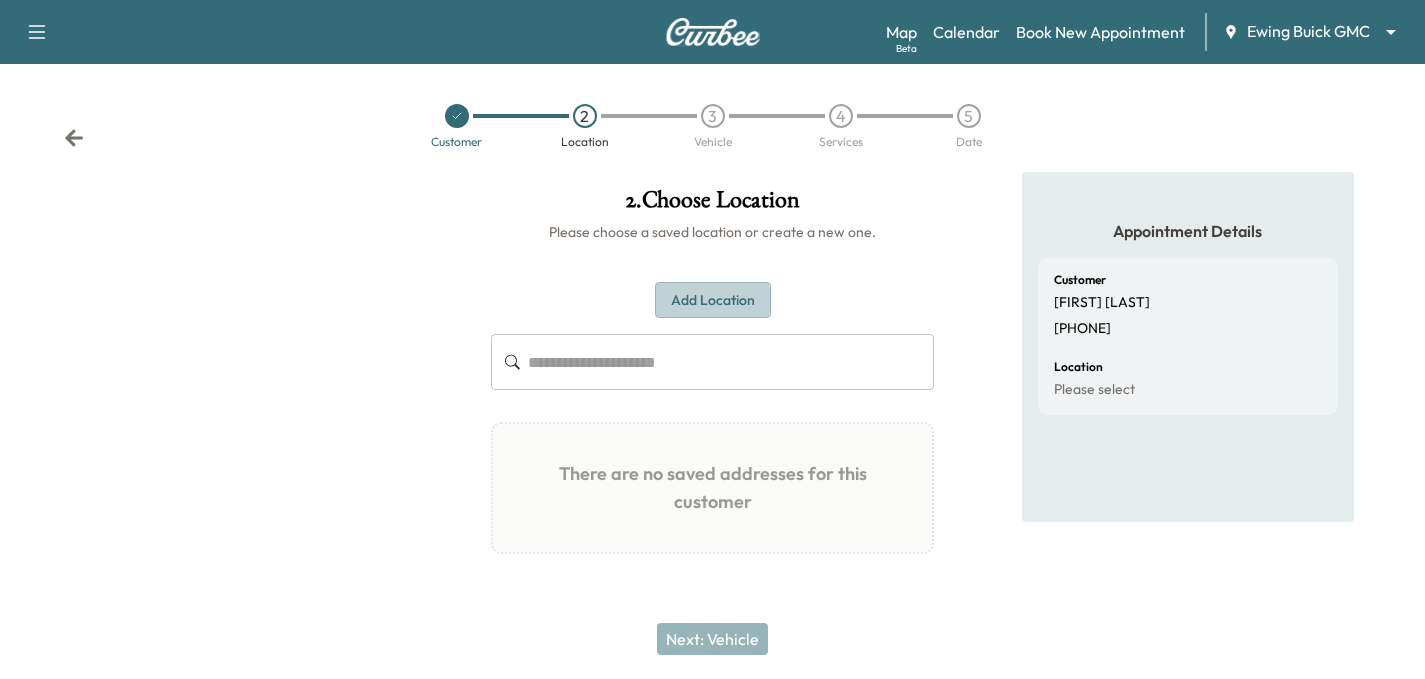 click on "Add Location" at bounding box center [713, 300] 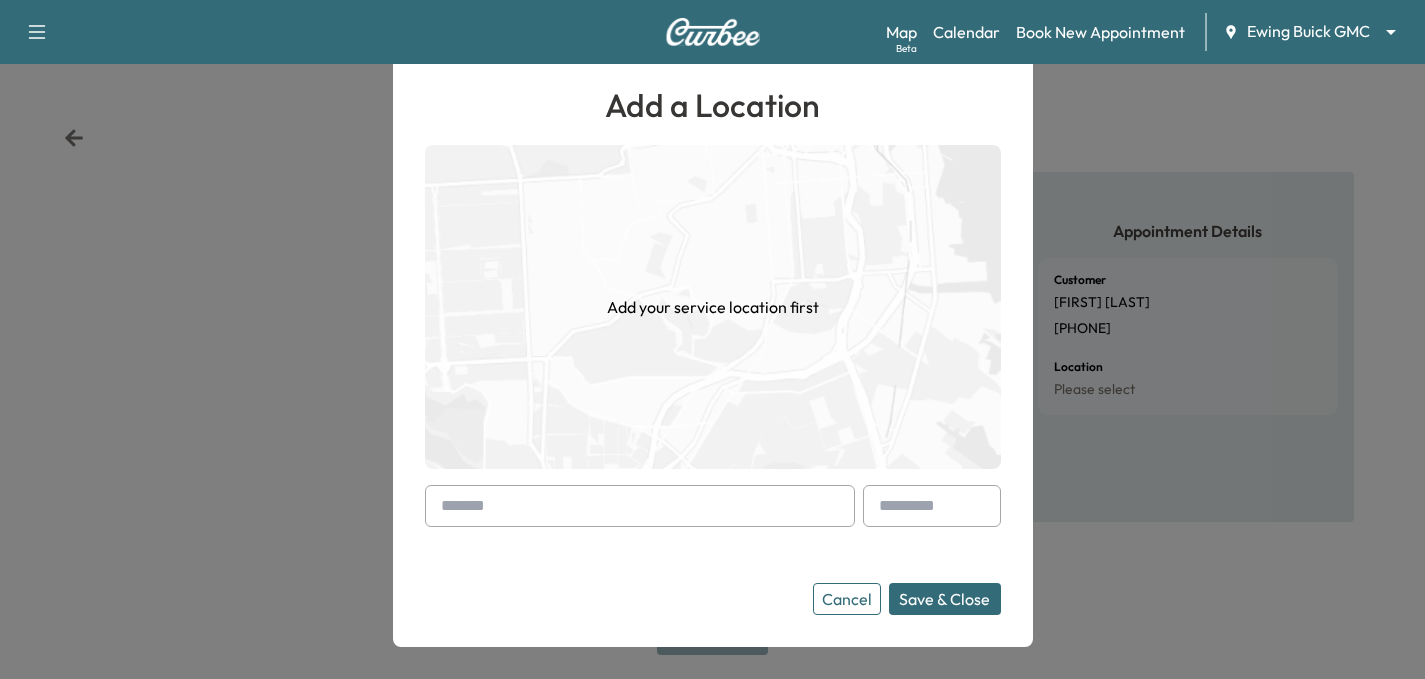 click at bounding box center [640, 506] 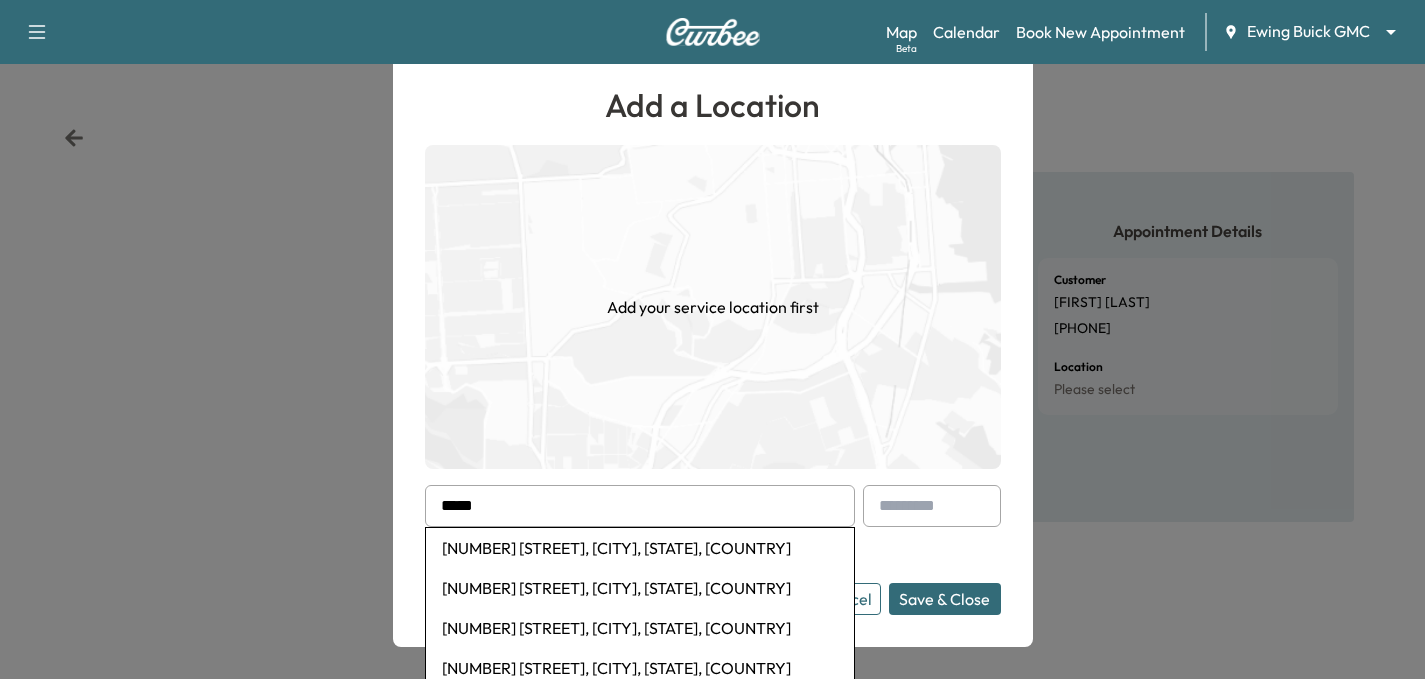 click on "[NUMBER] [STREET], [CITY], [STATE], [COUNTRY]" at bounding box center (640, 628) 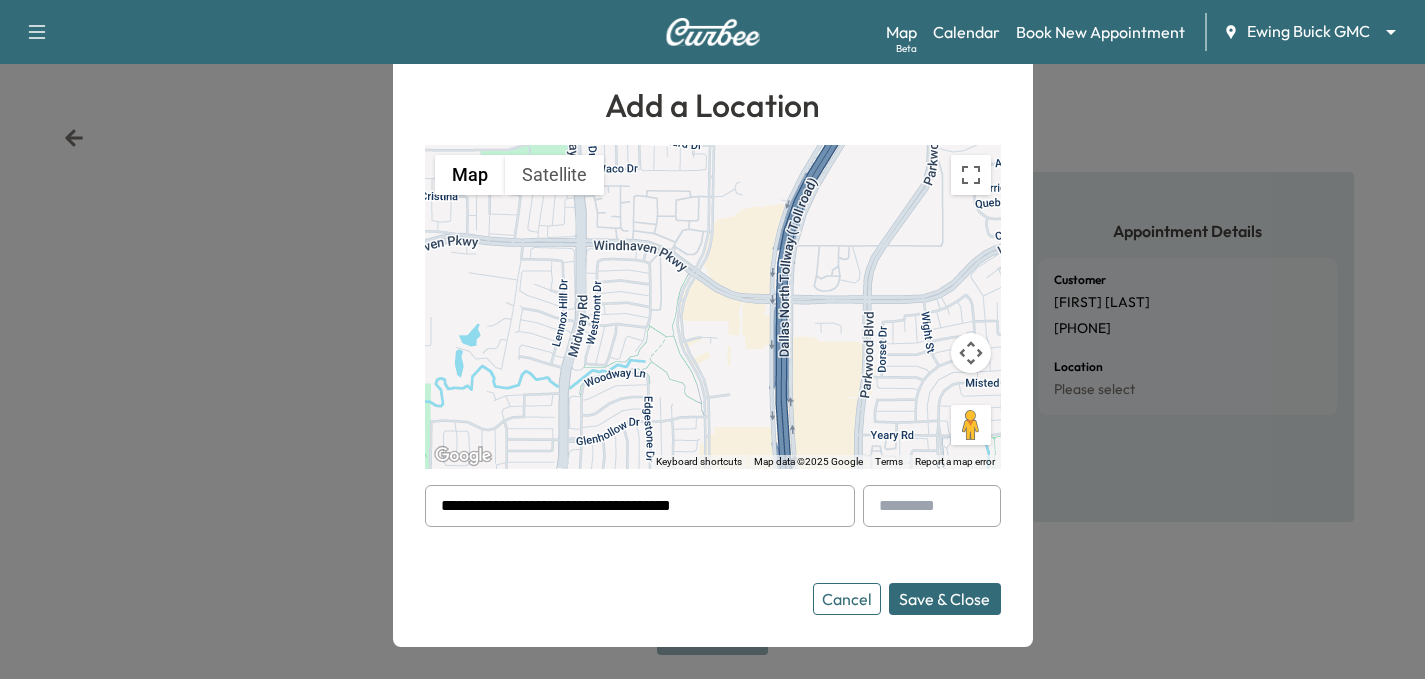 click on "Save & Close" at bounding box center [945, 599] 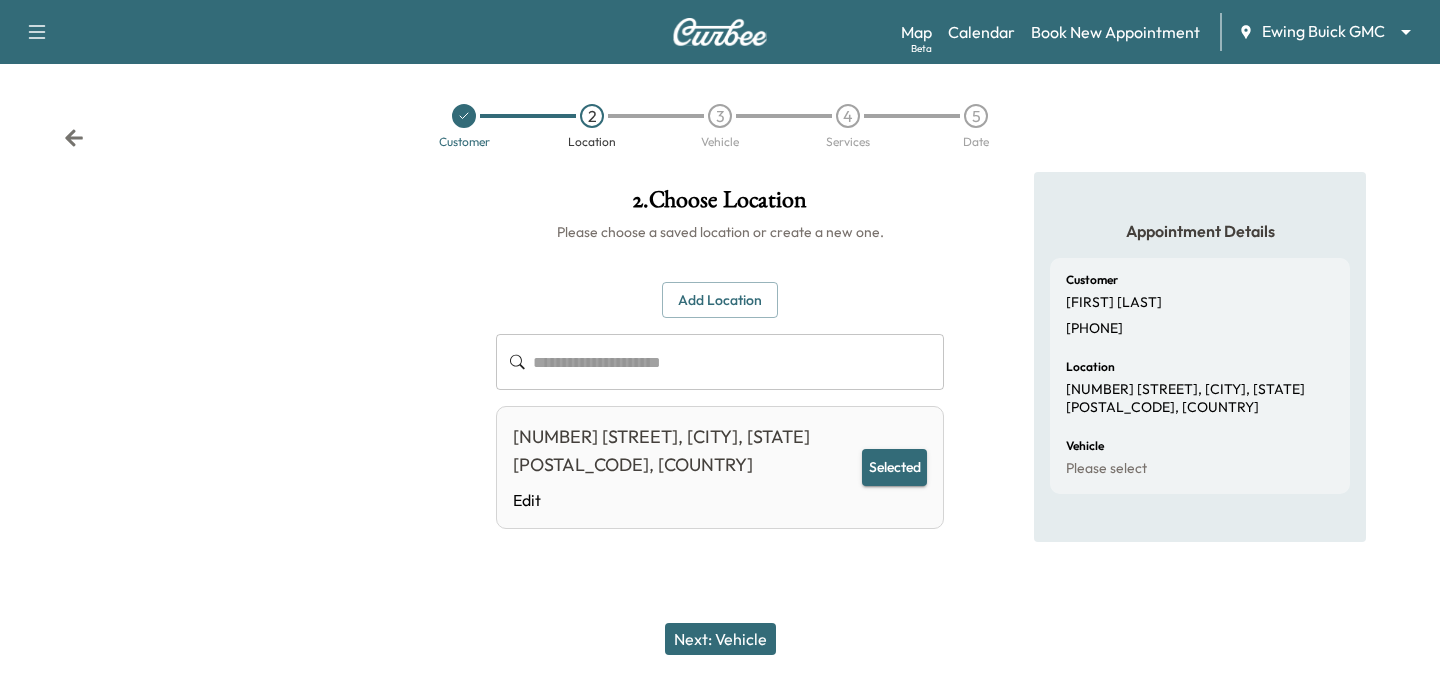 click on "Next: Vehicle" at bounding box center [720, 639] 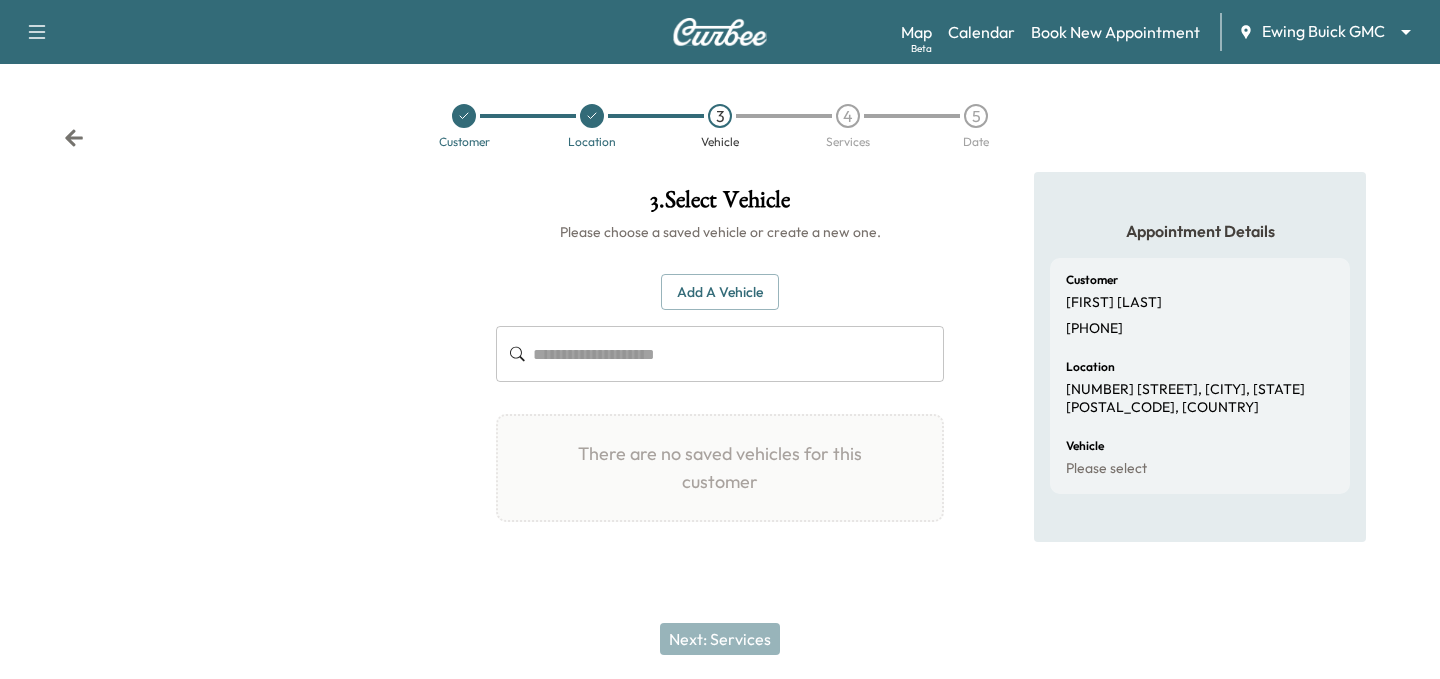 click on "Add a Vehicle" at bounding box center [720, 292] 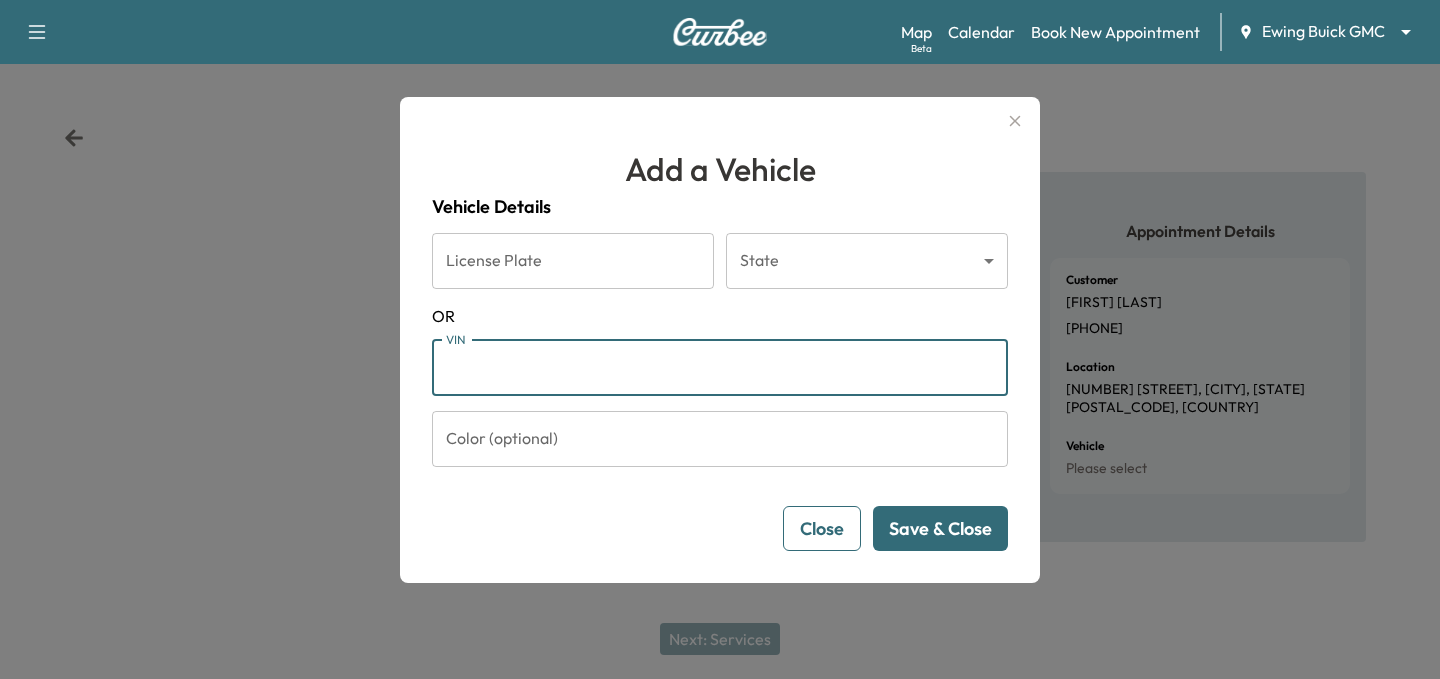 click on "VIN" at bounding box center [720, 368] 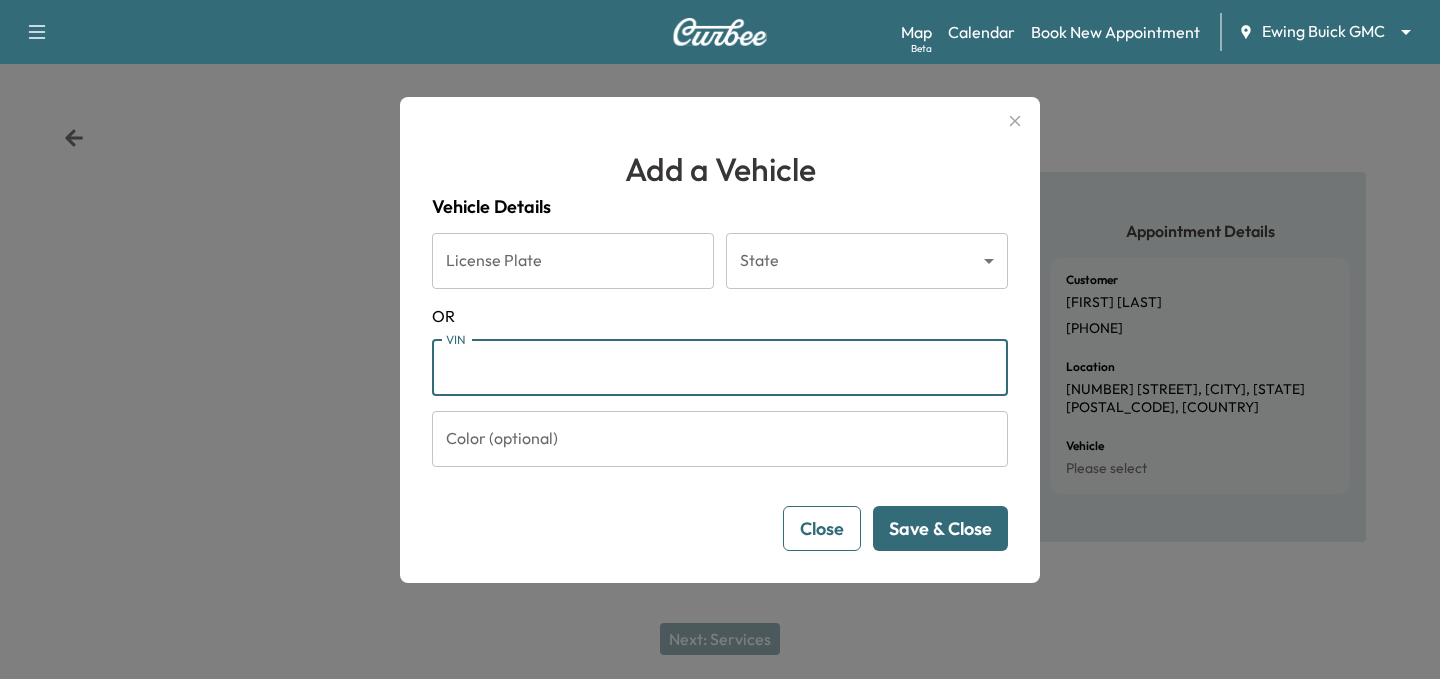 paste on "**********" 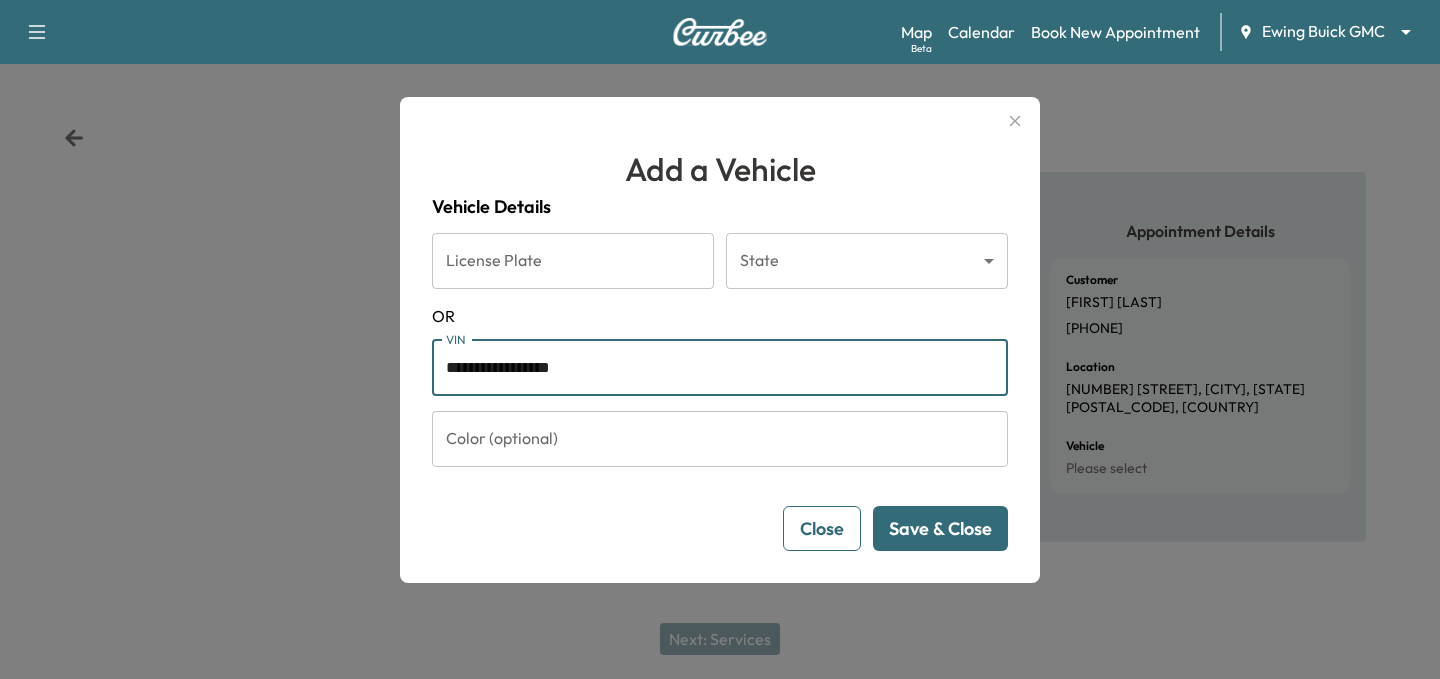 type on "**********" 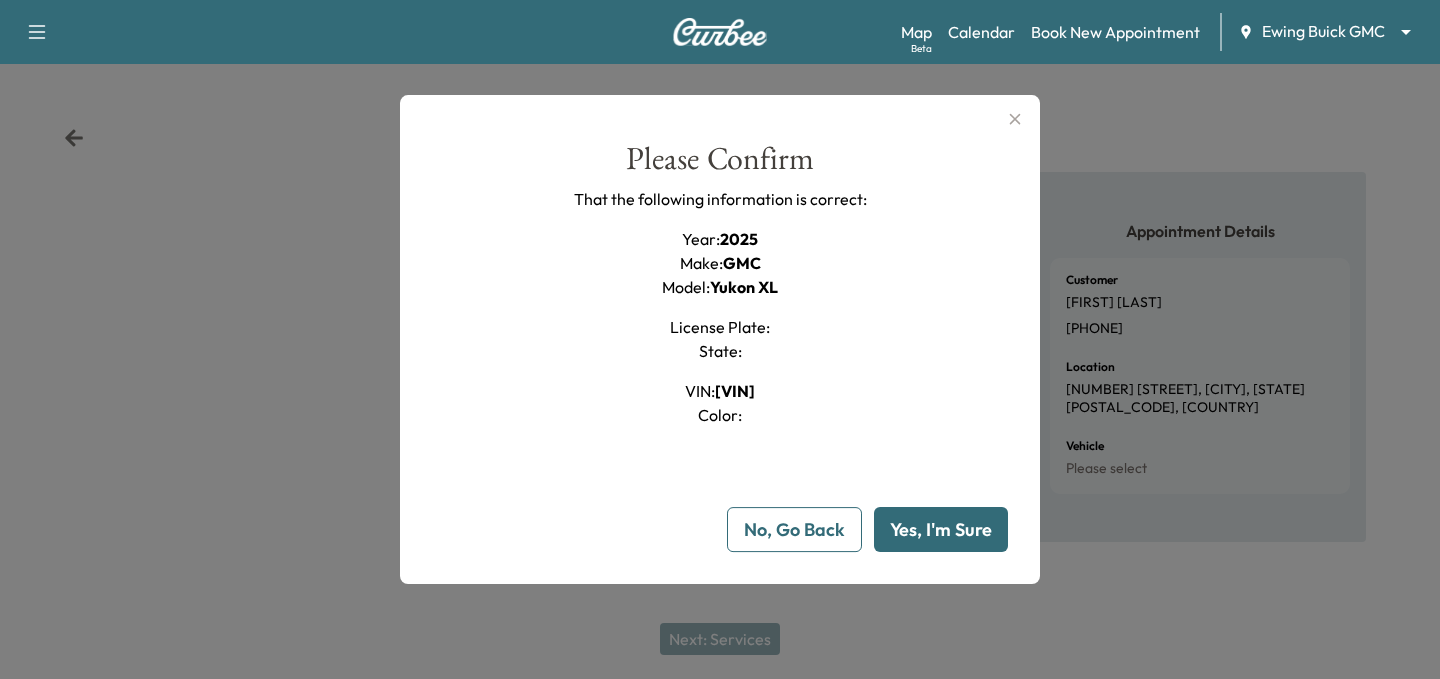 click on "Yes, I'm Sure" at bounding box center (941, 529) 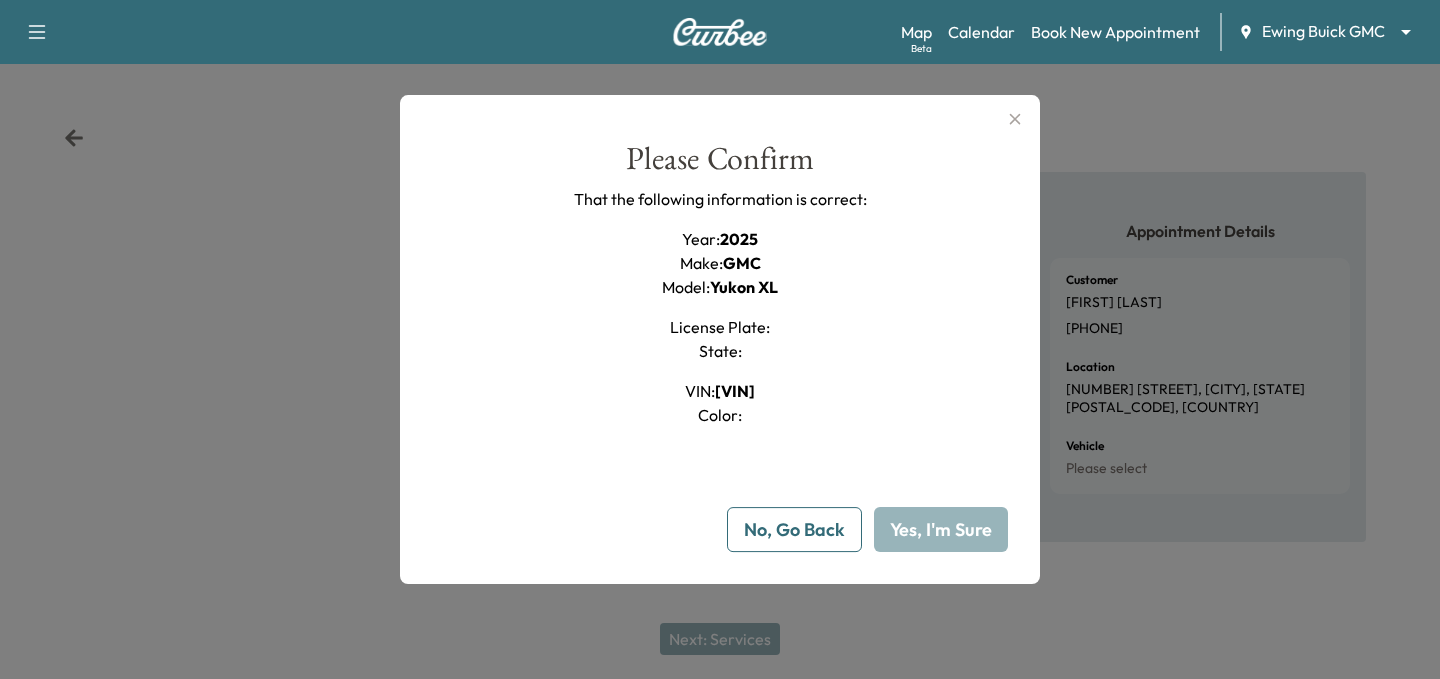 type 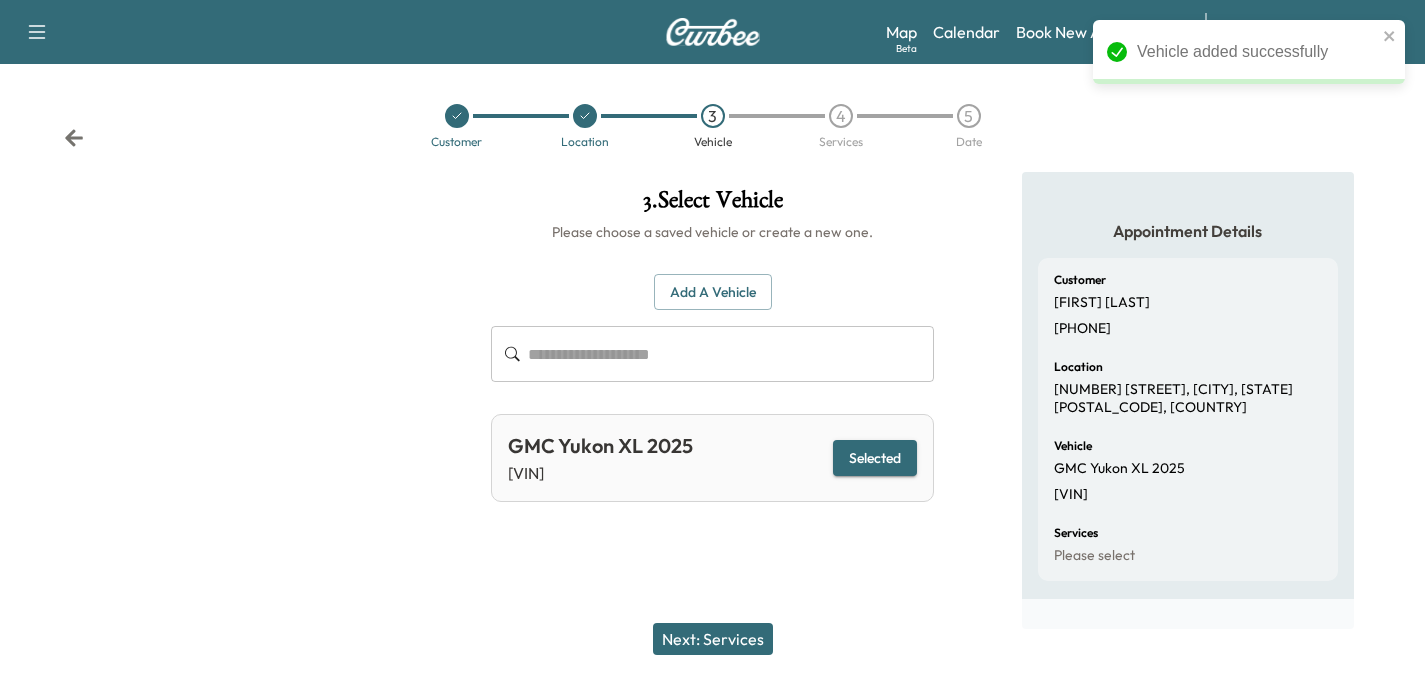 click on "Next: Services" at bounding box center (713, 639) 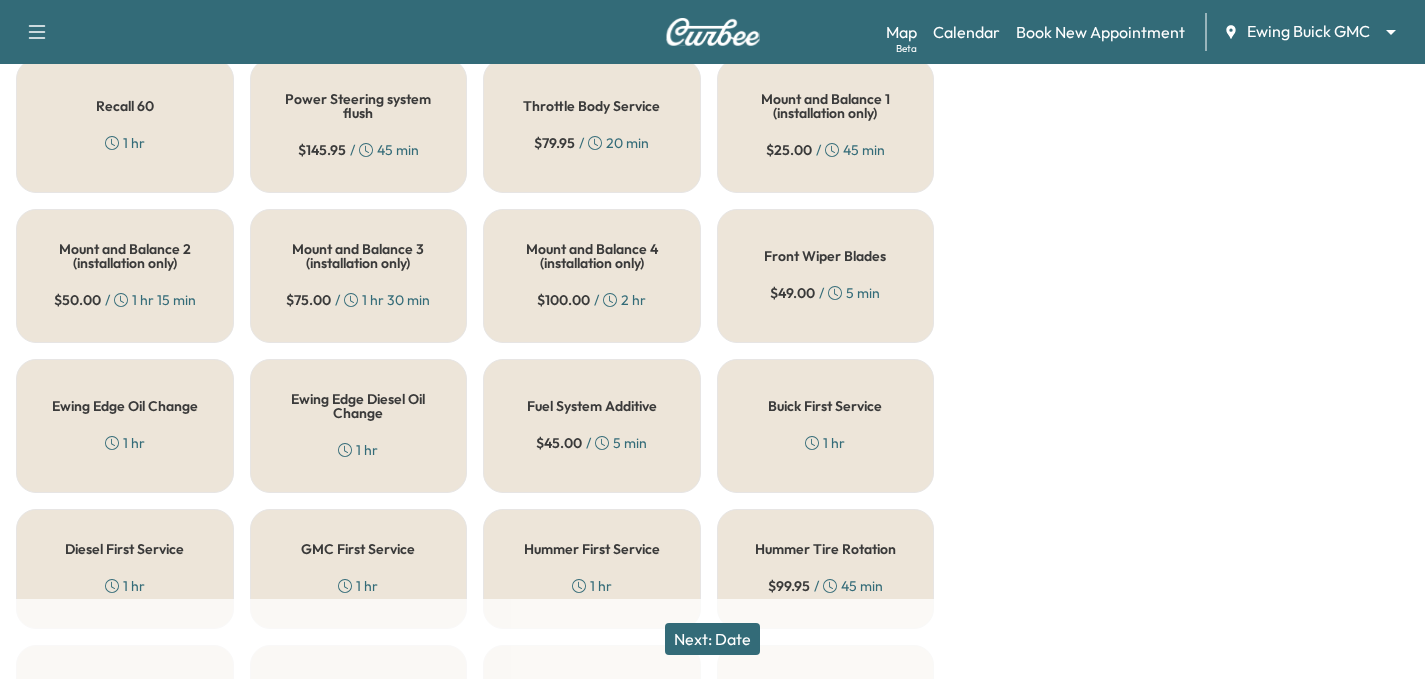 scroll, scrollTop: 800, scrollLeft: 0, axis: vertical 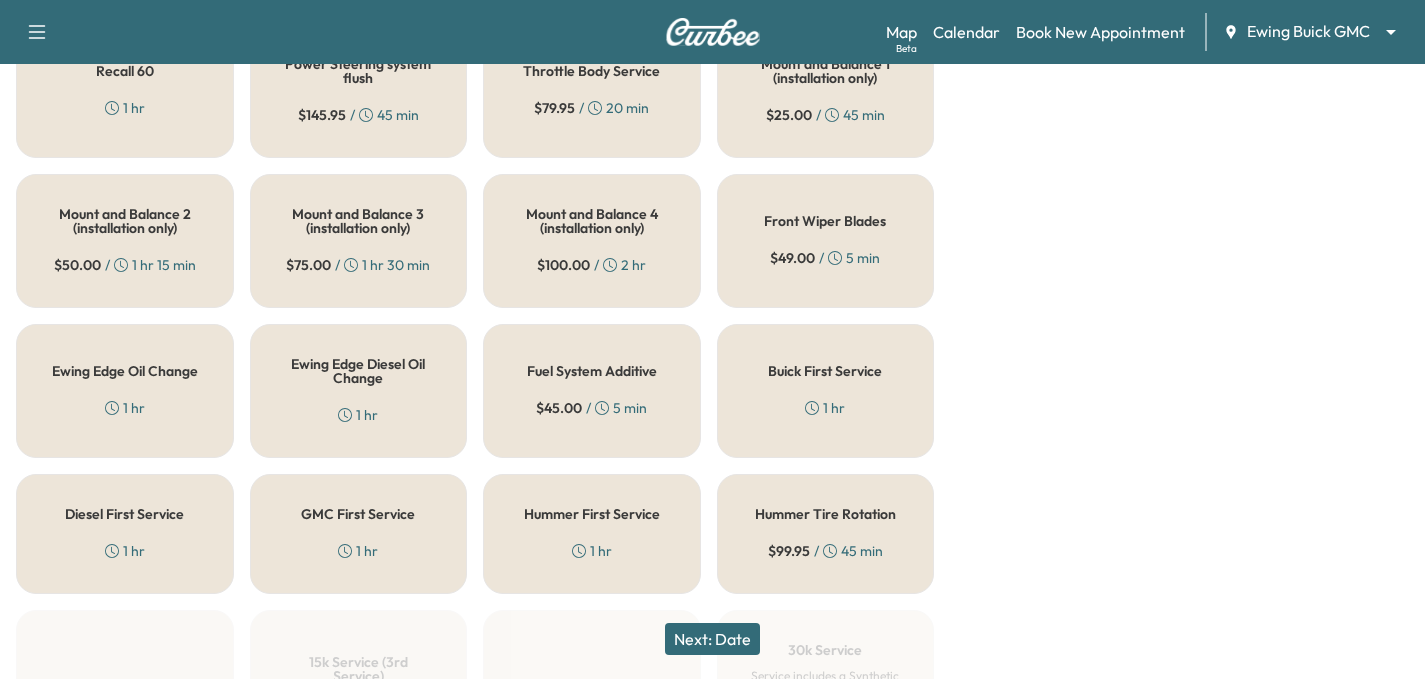click on "Ewing Edge Oil Change" at bounding box center (125, 371) 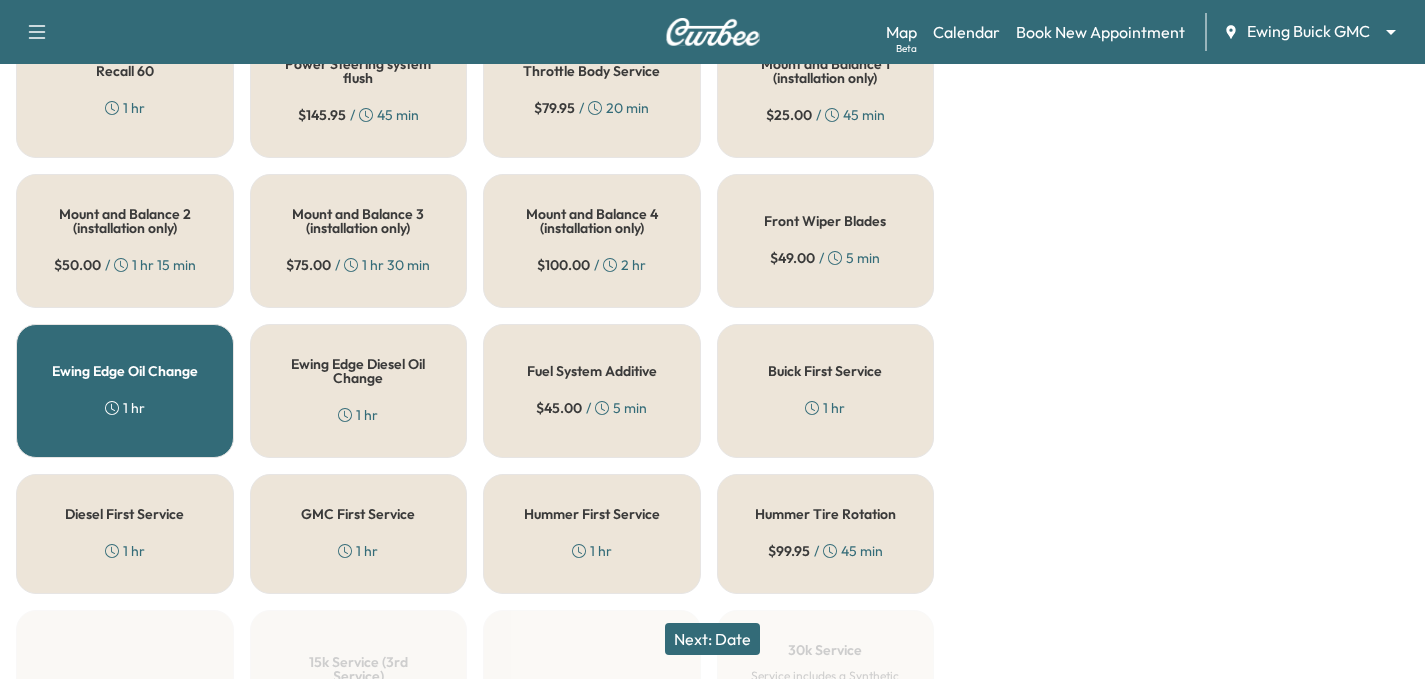 click on "Next: Date" at bounding box center (712, 639) 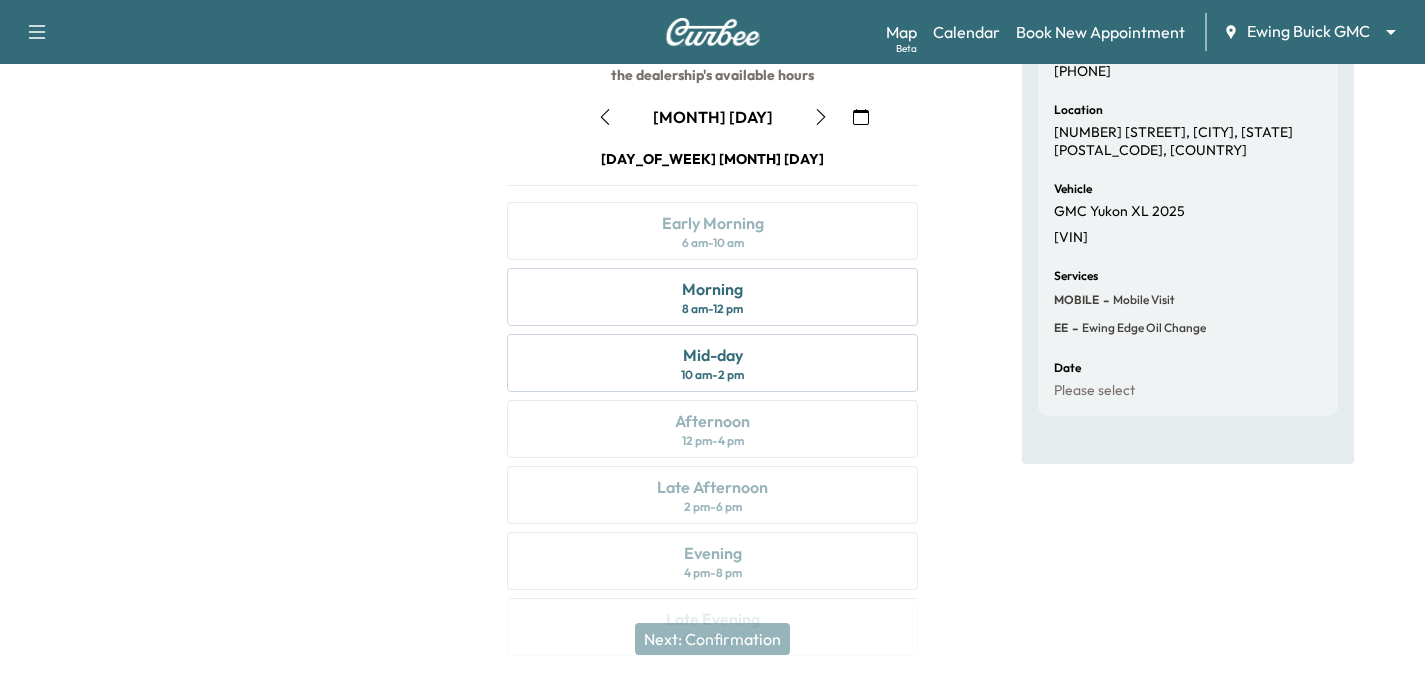 scroll, scrollTop: 222, scrollLeft: 0, axis: vertical 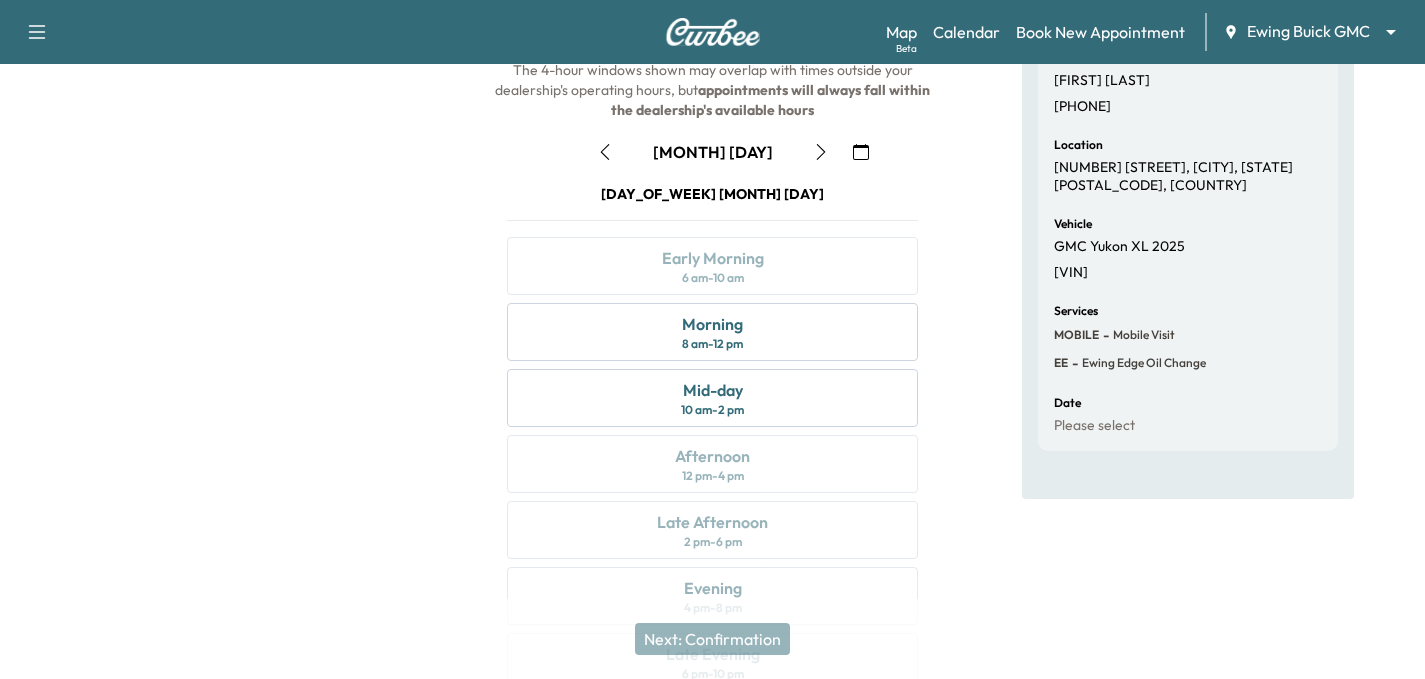 click 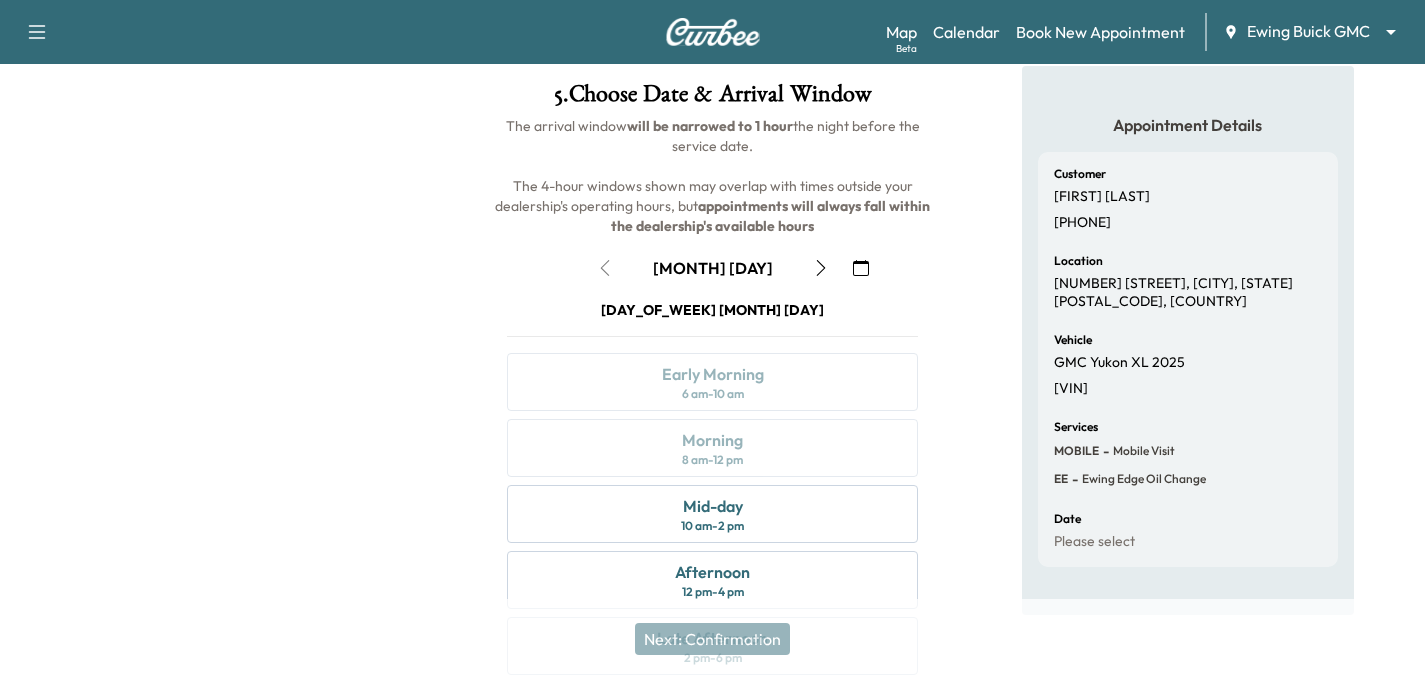 scroll, scrollTop: 222, scrollLeft: 0, axis: vertical 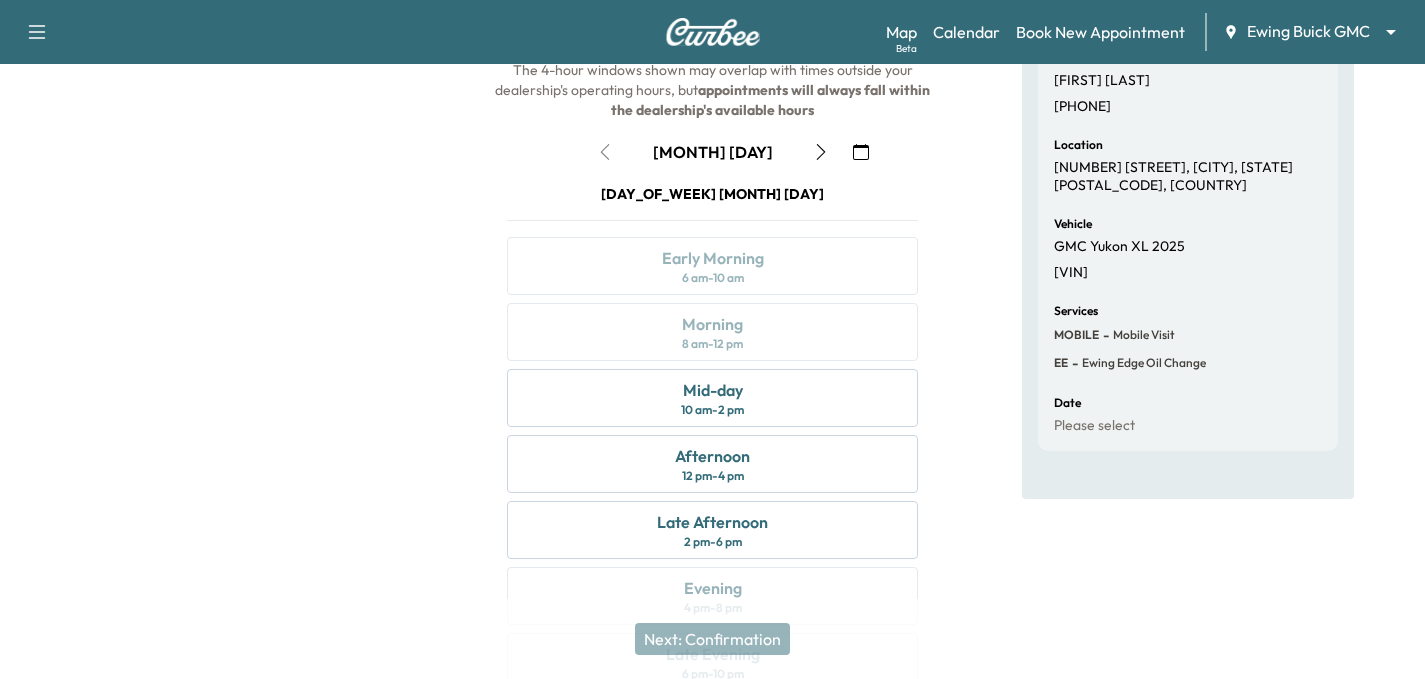 click on "[MONTH] [DAY]" at bounding box center [713, 152] 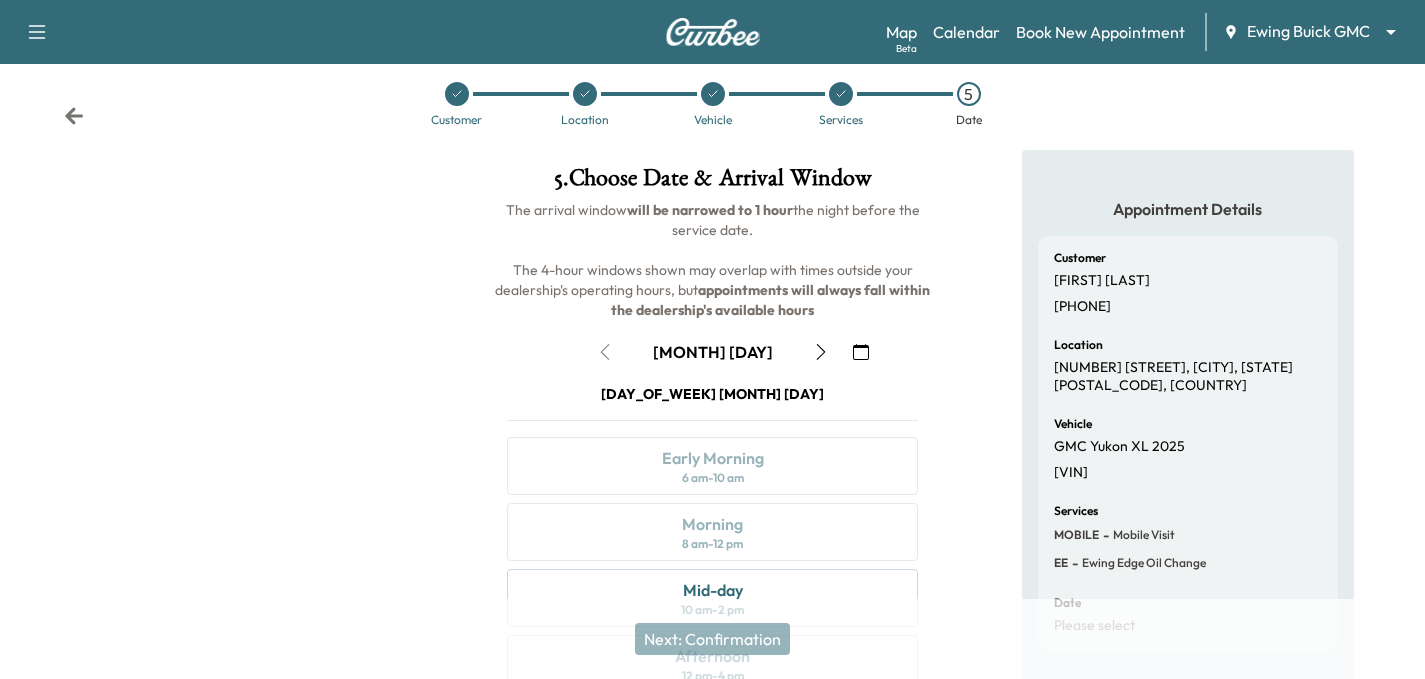 scroll, scrollTop: 122, scrollLeft: 0, axis: vertical 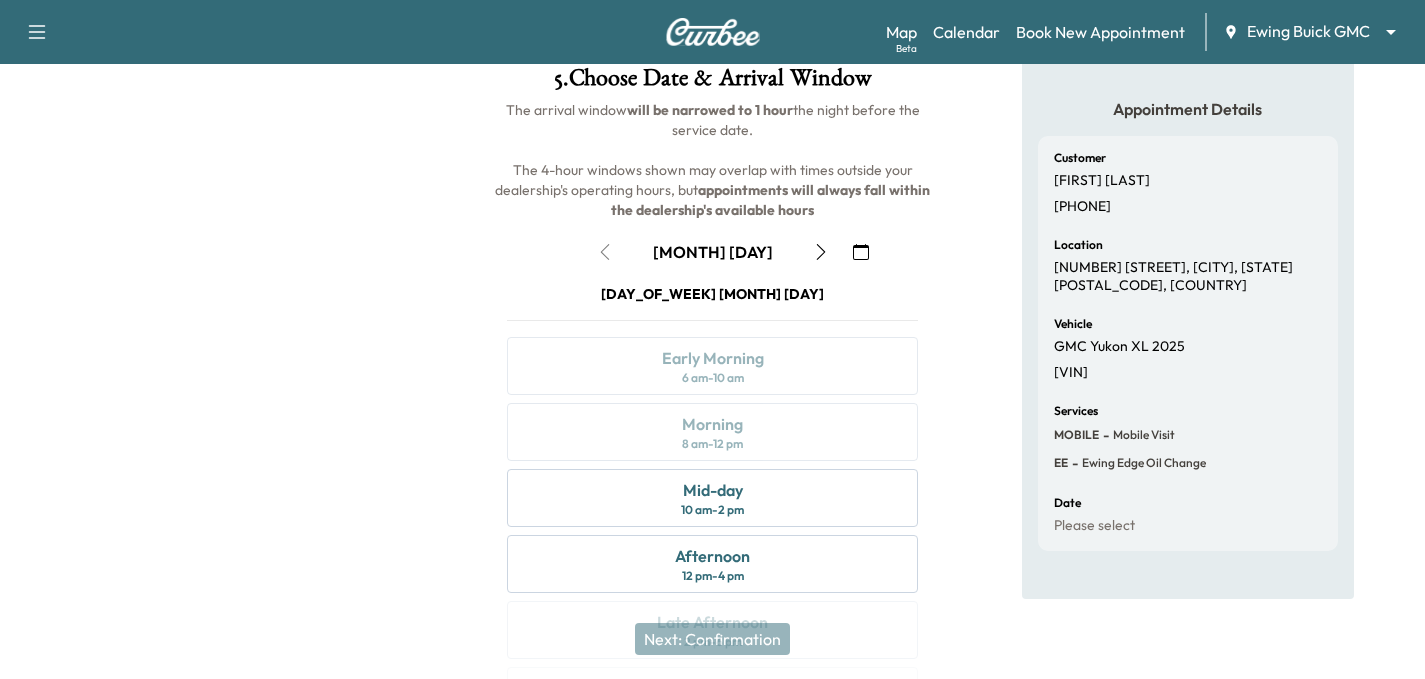 click 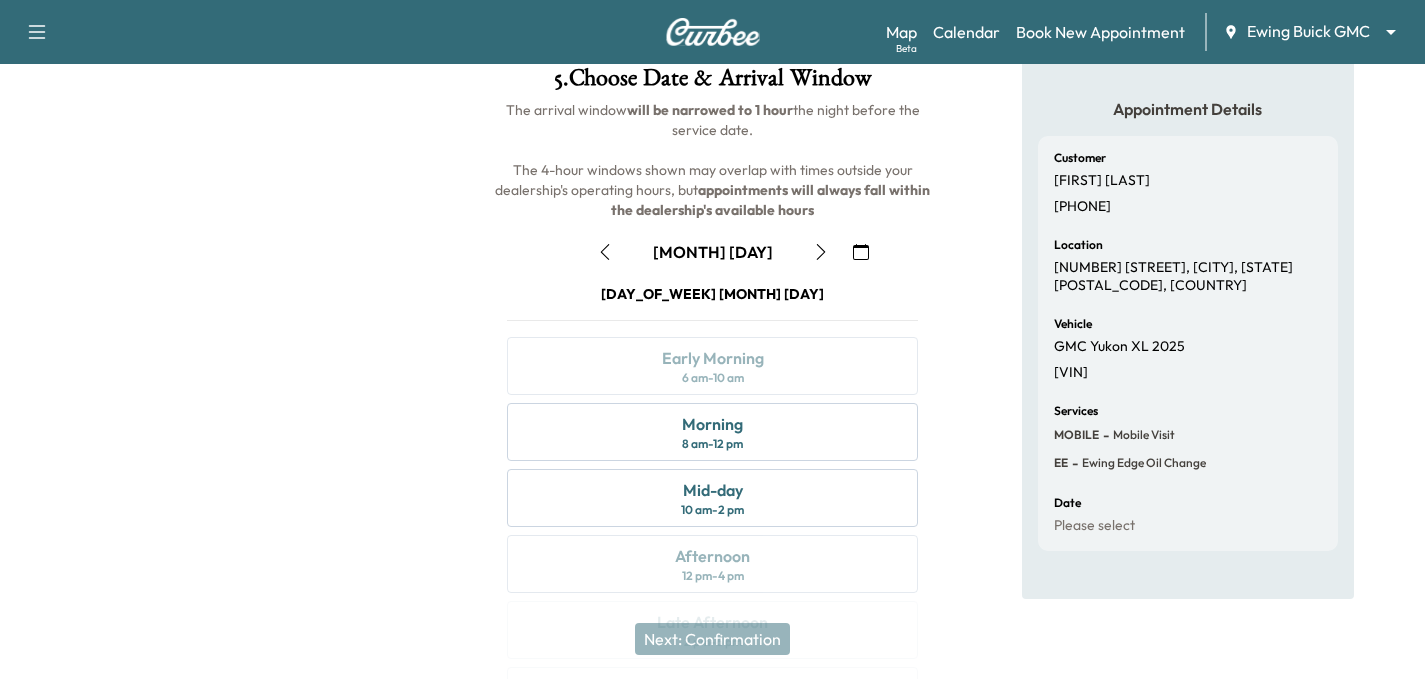 click 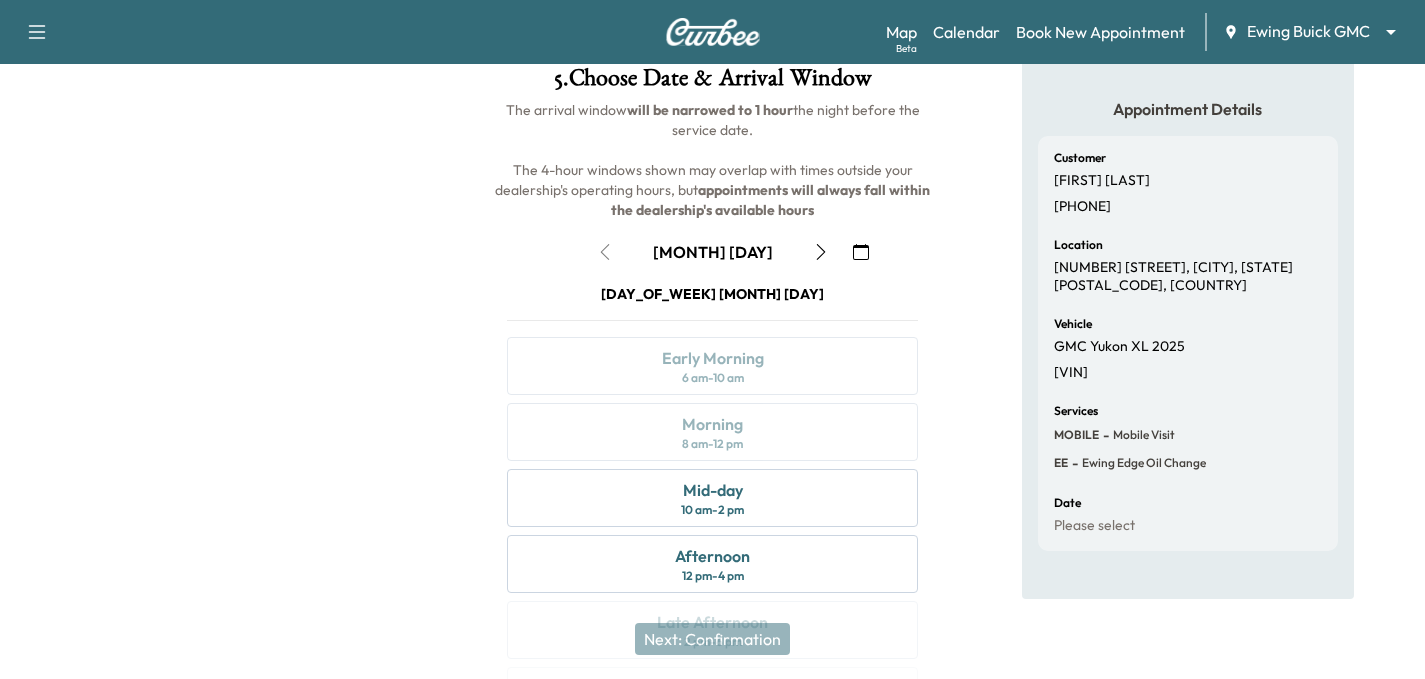 click on "[MONTH] [DAY]" at bounding box center [713, 252] 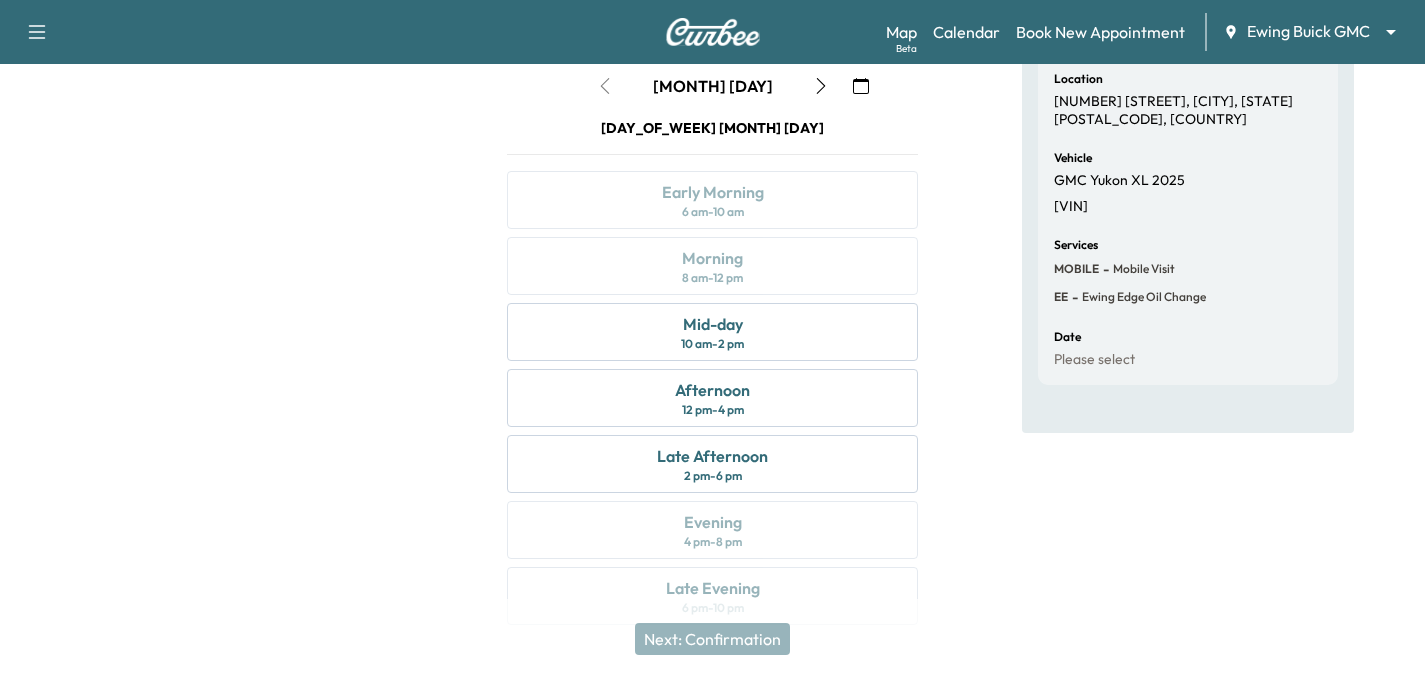 scroll, scrollTop: 322, scrollLeft: 0, axis: vertical 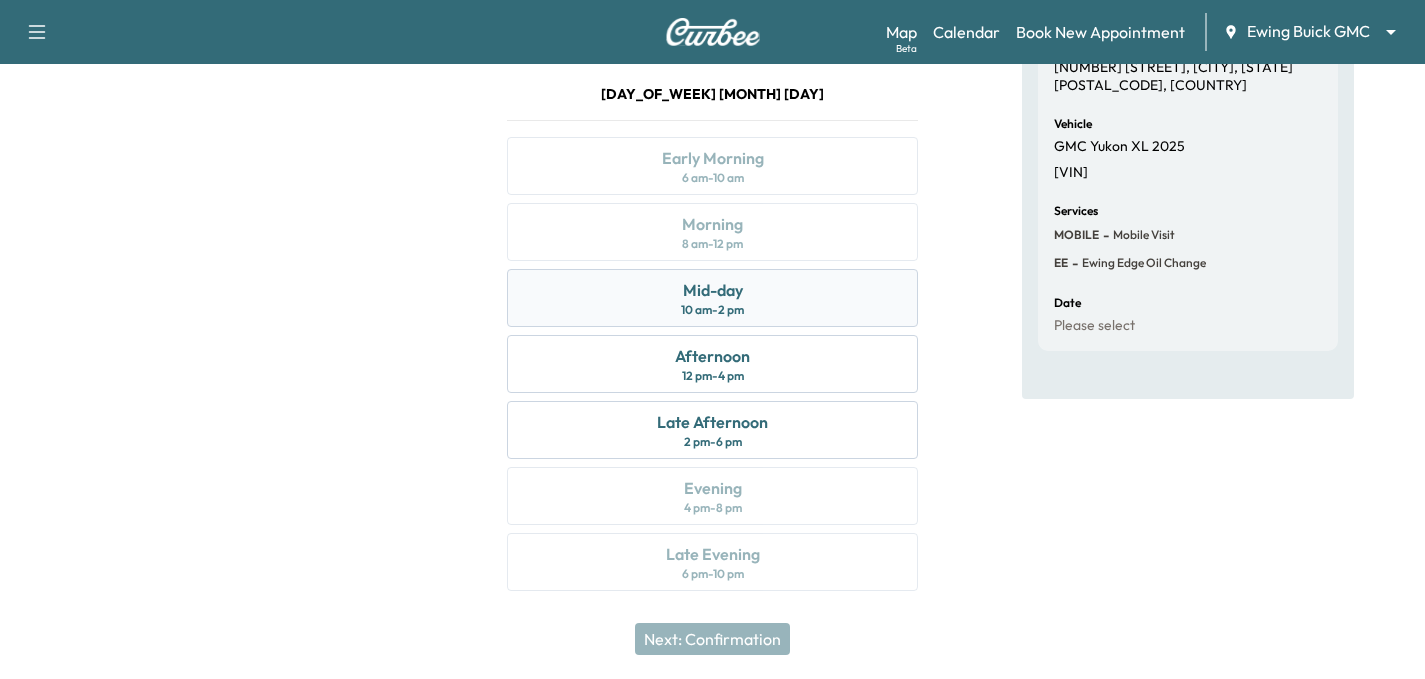 click on "Mid-day 10 am  -  2 pm" at bounding box center (712, 298) 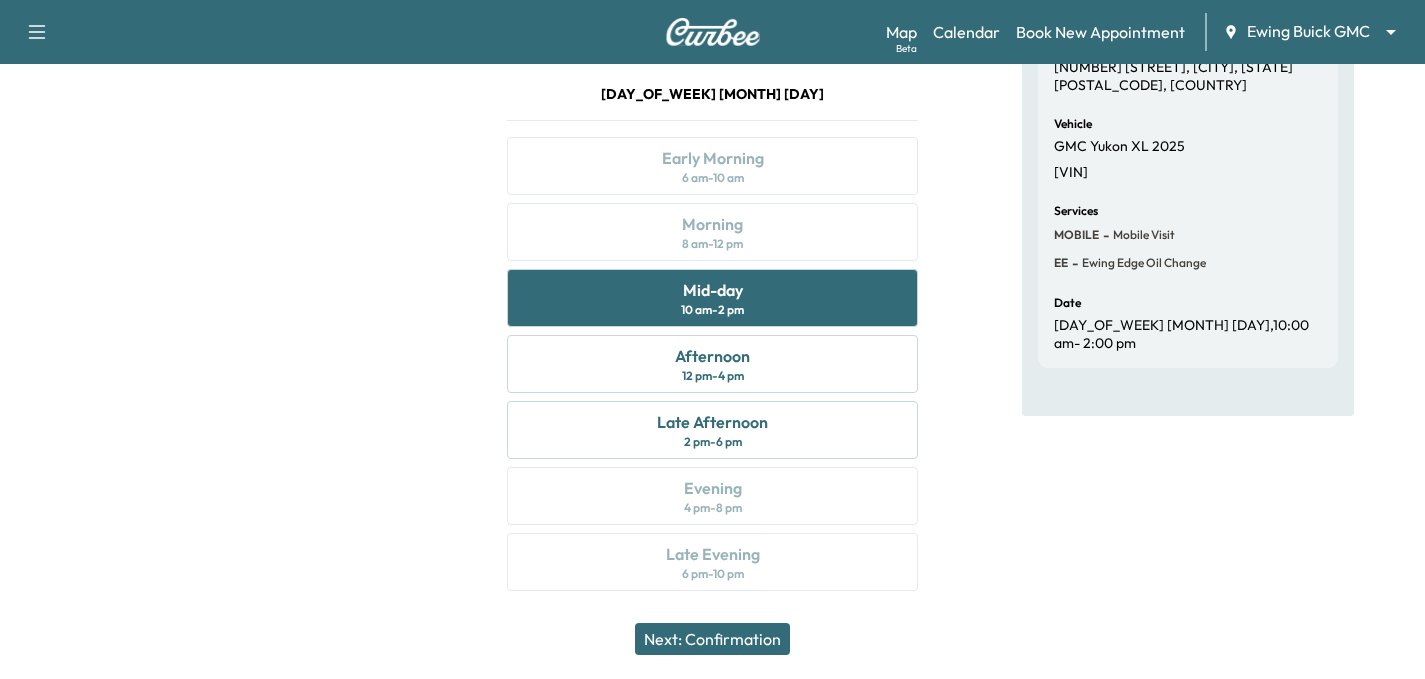 click on "Next: Confirmation" at bounding box center [712, 639] 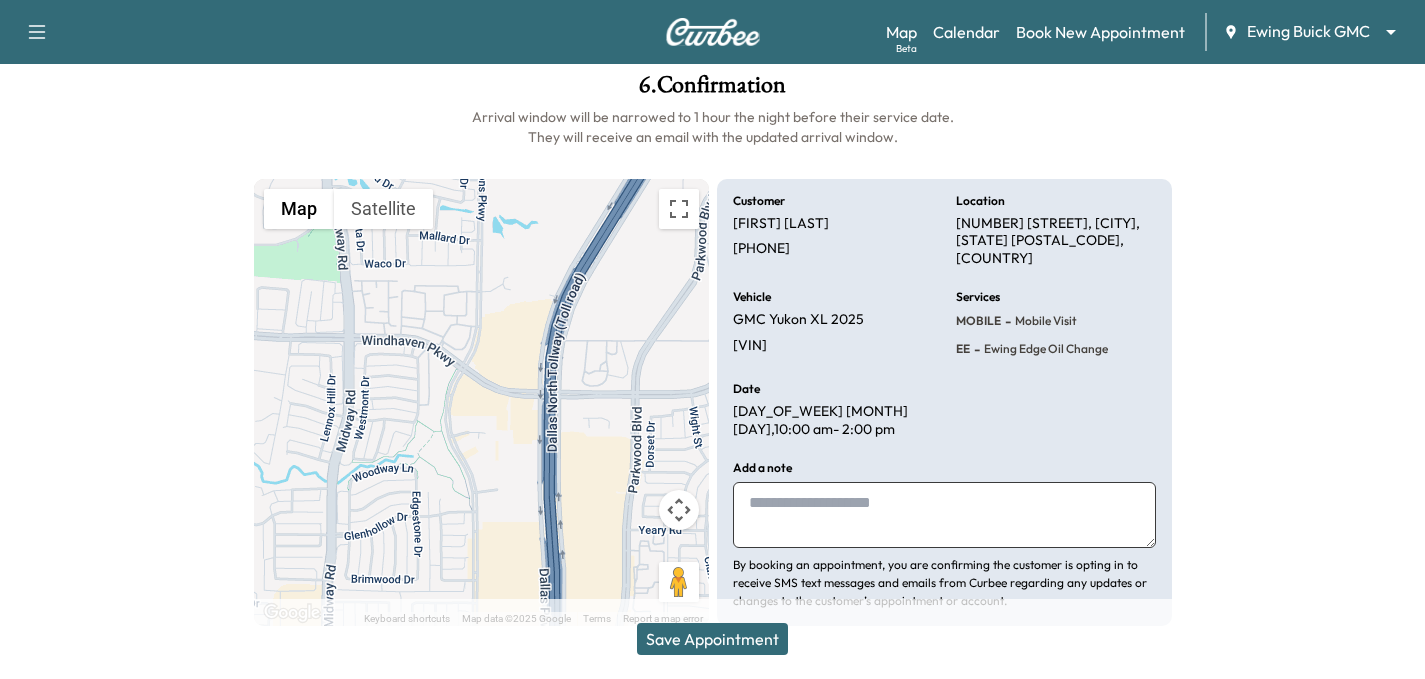 click on "Save Appointment" at bounding box center (712, 639) 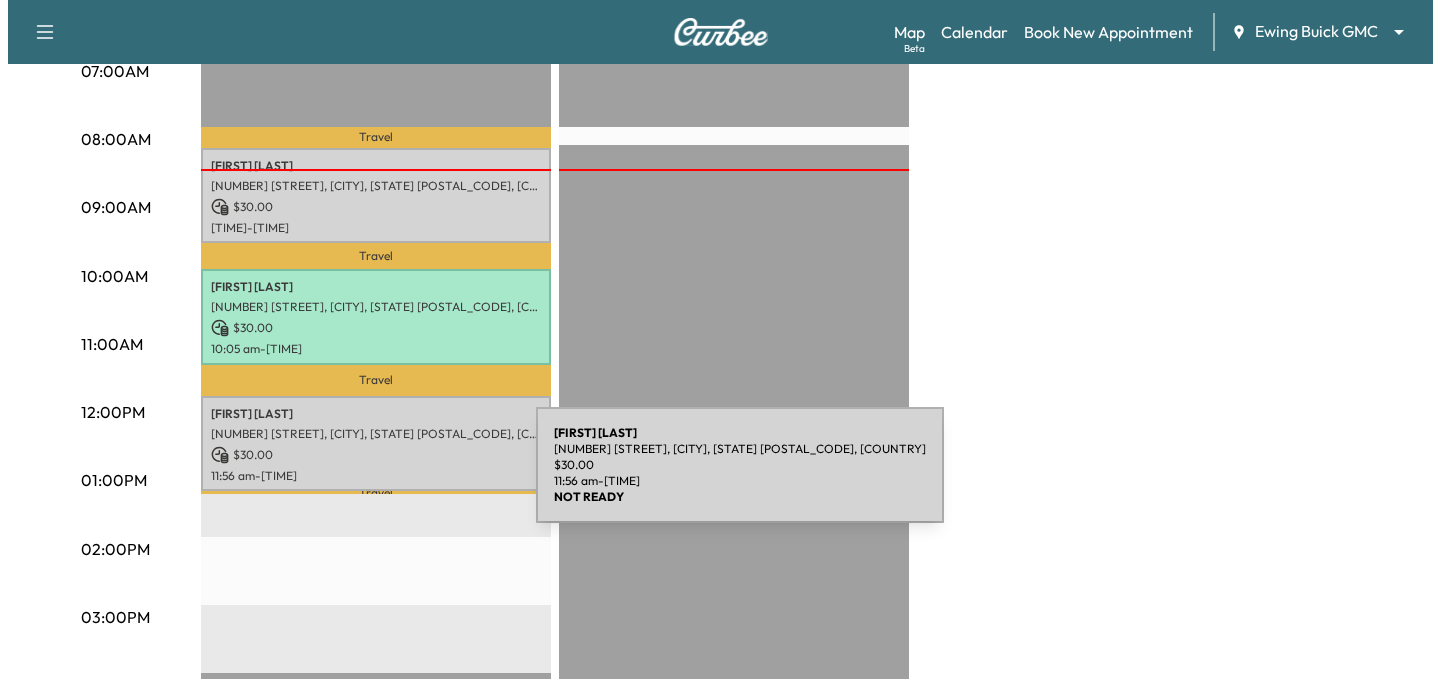 scroll, scrollTop: 500, scrollLeft: 0, axis: vertical 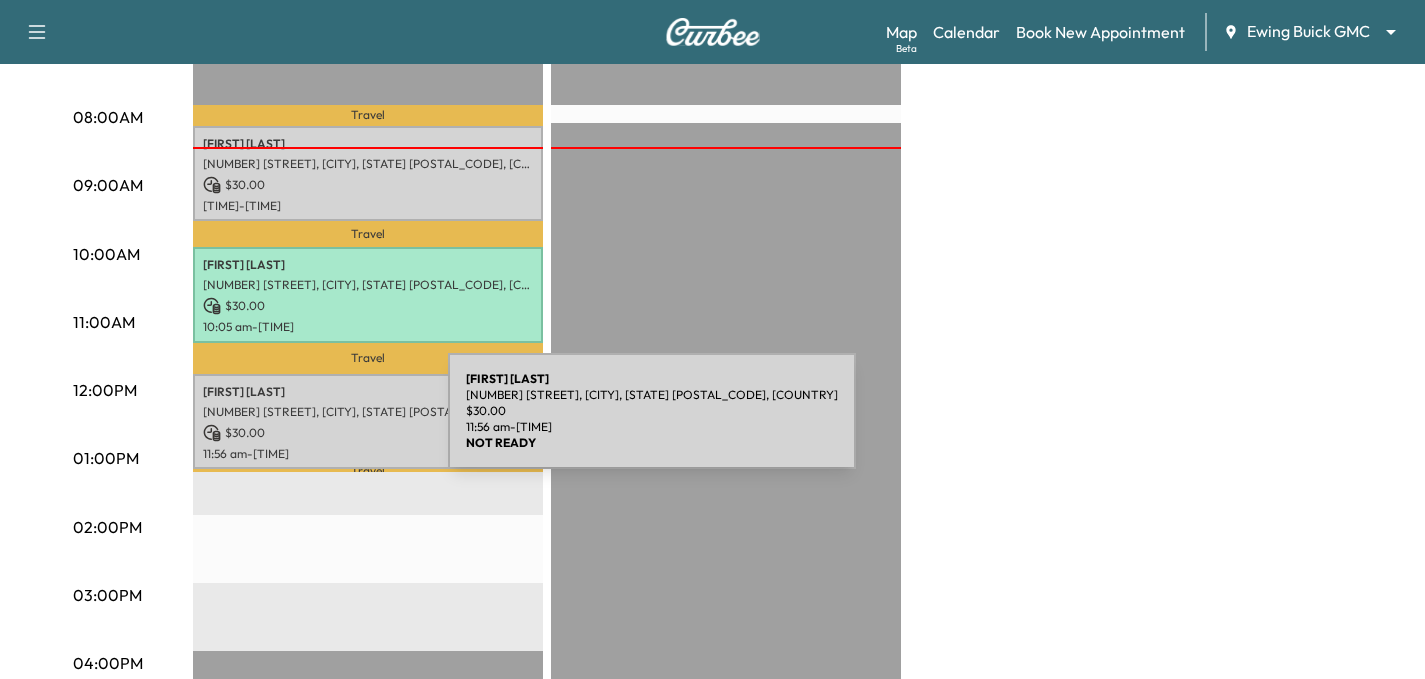 click on "$ 30.00" at bounding box center (368, 433) 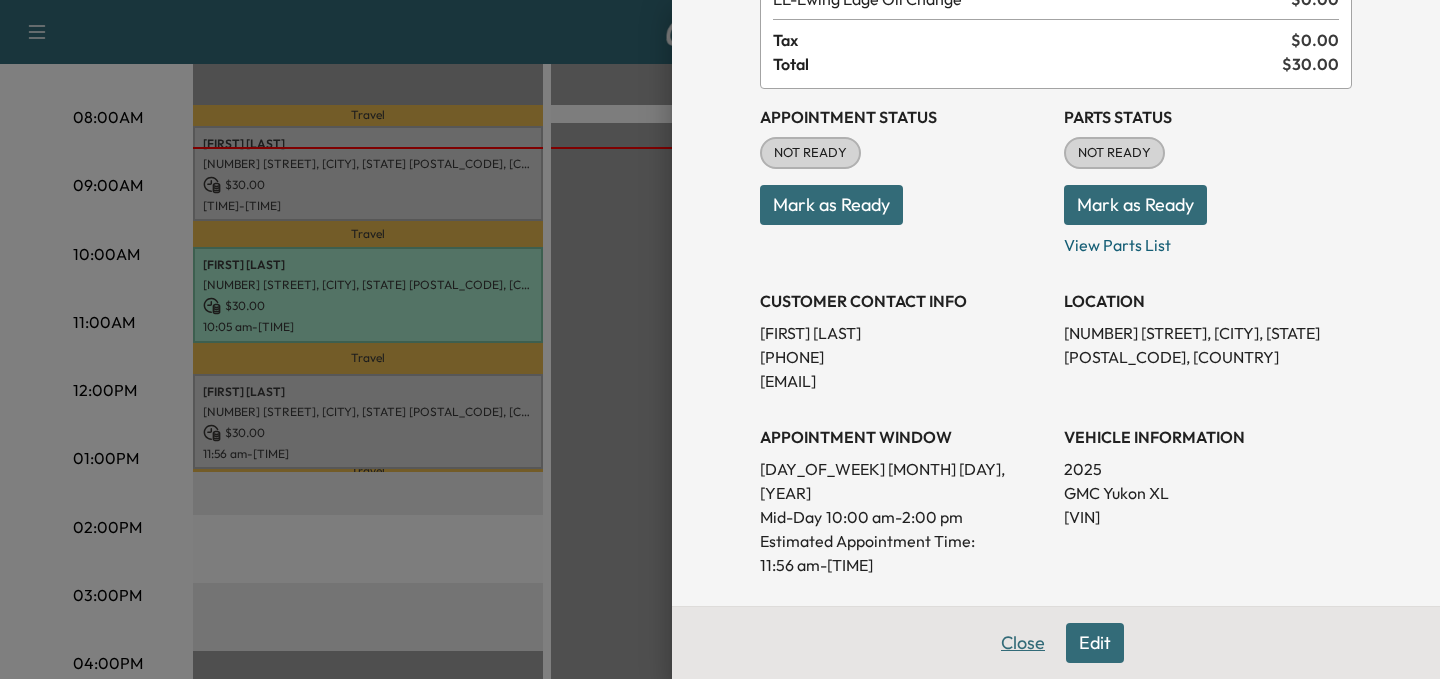 scroll, scrollTop: 141, scrollLeft: 0, axis: vertical 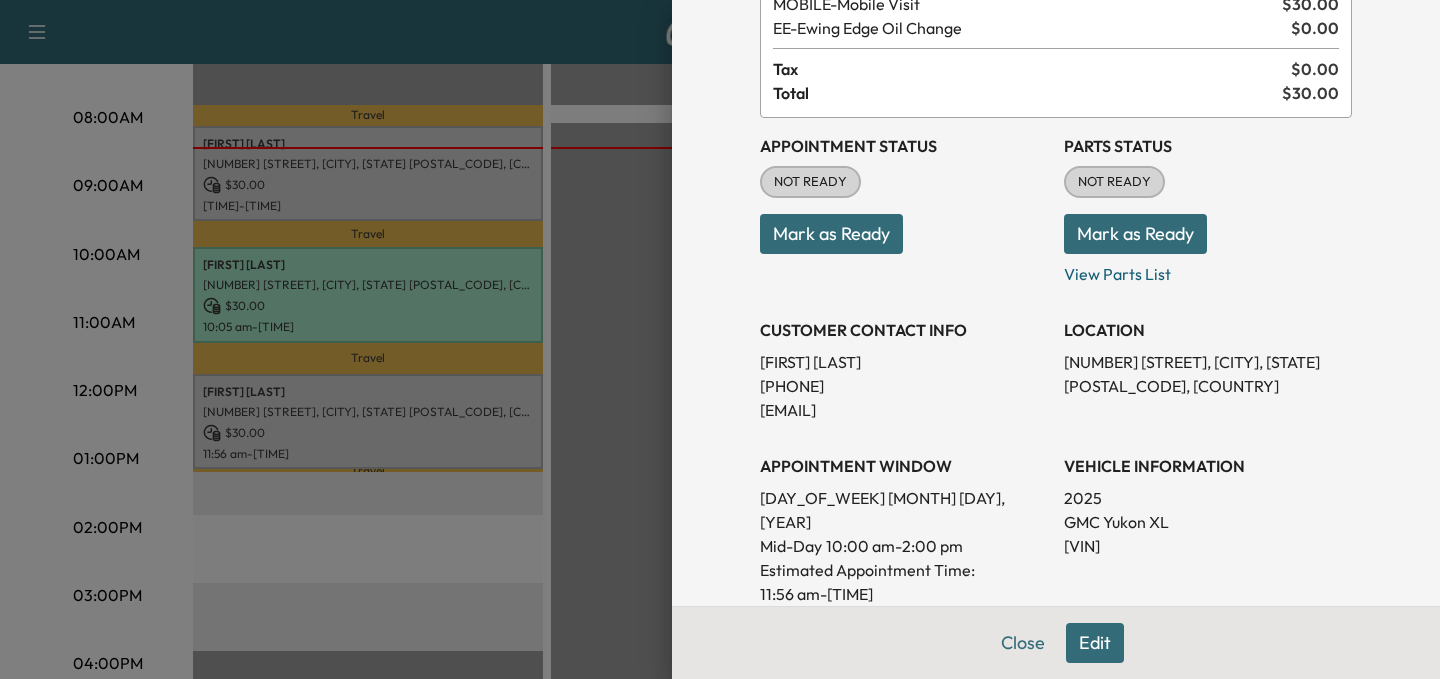 click on "Edit" at bounding box center [1095, 643] 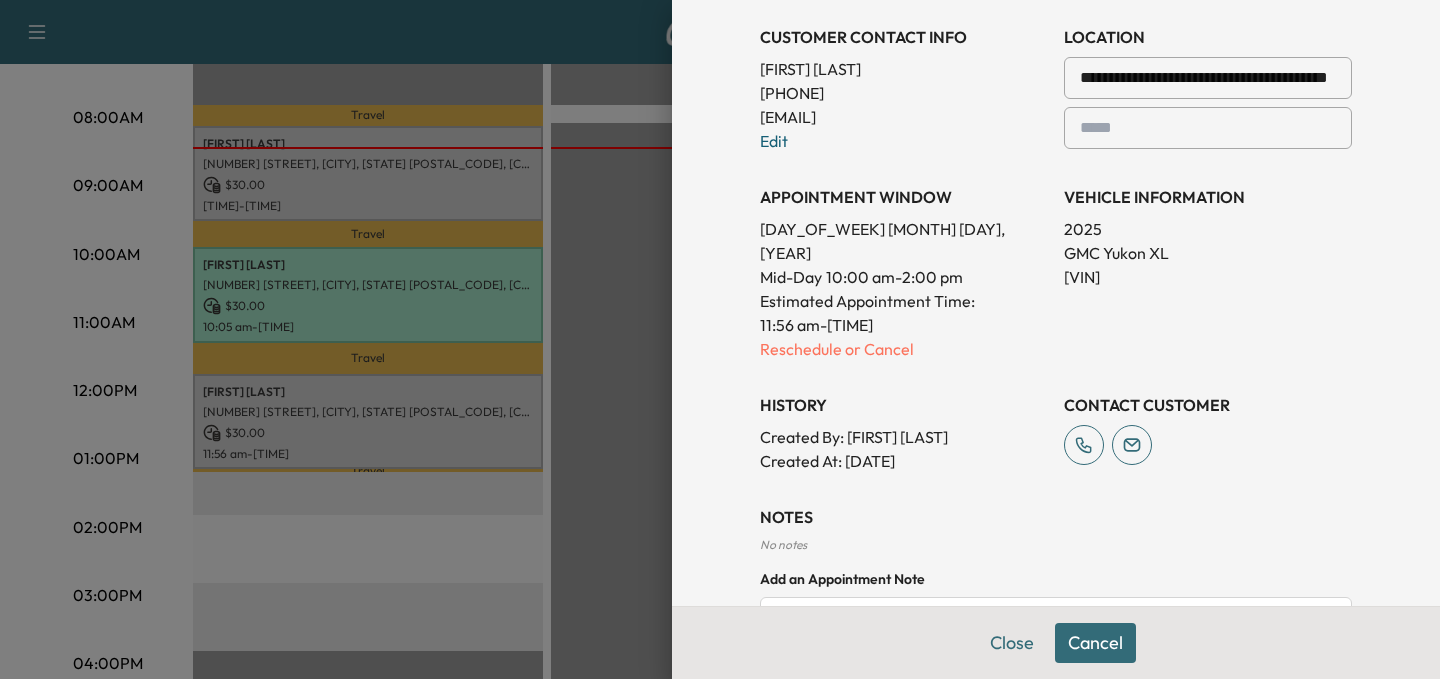 scroll, scrollTop: 441, scrollLeft: 0, axis: vertical 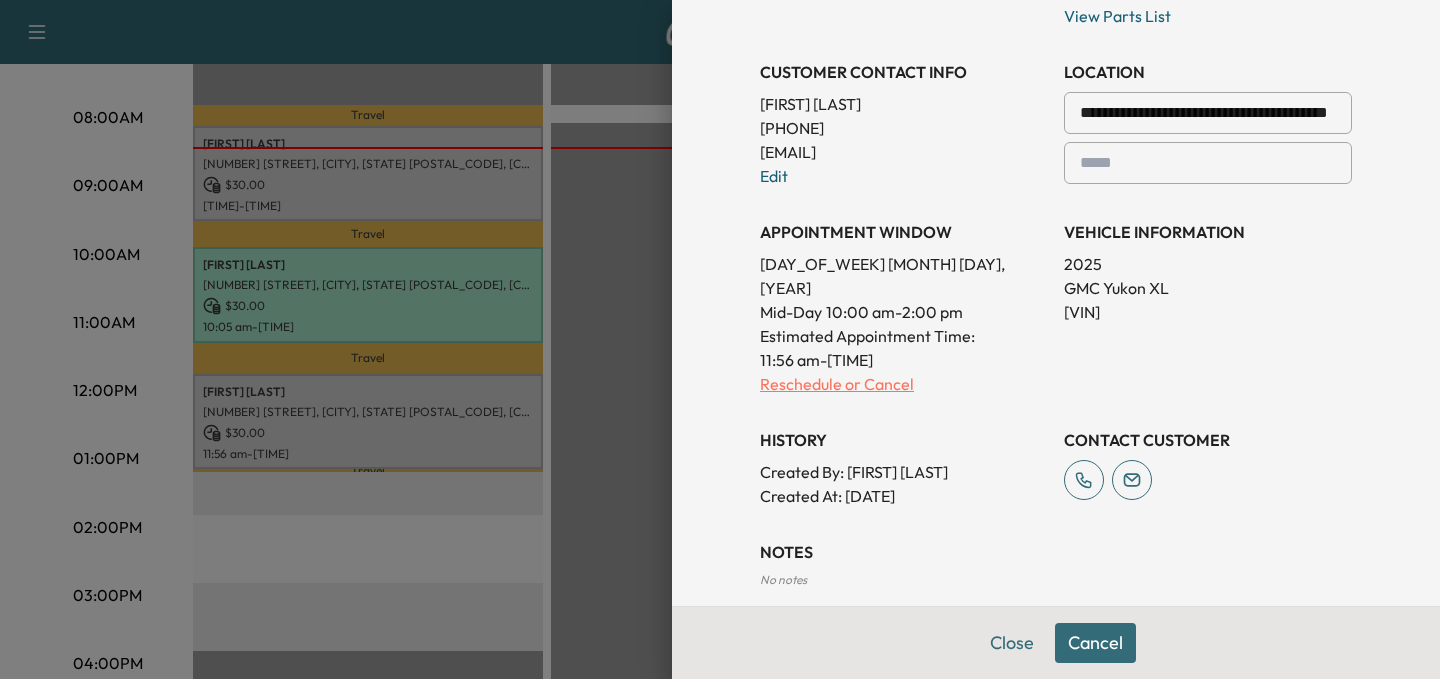 click on "Reschedule or Cancel" at bounding box center [904, 384] 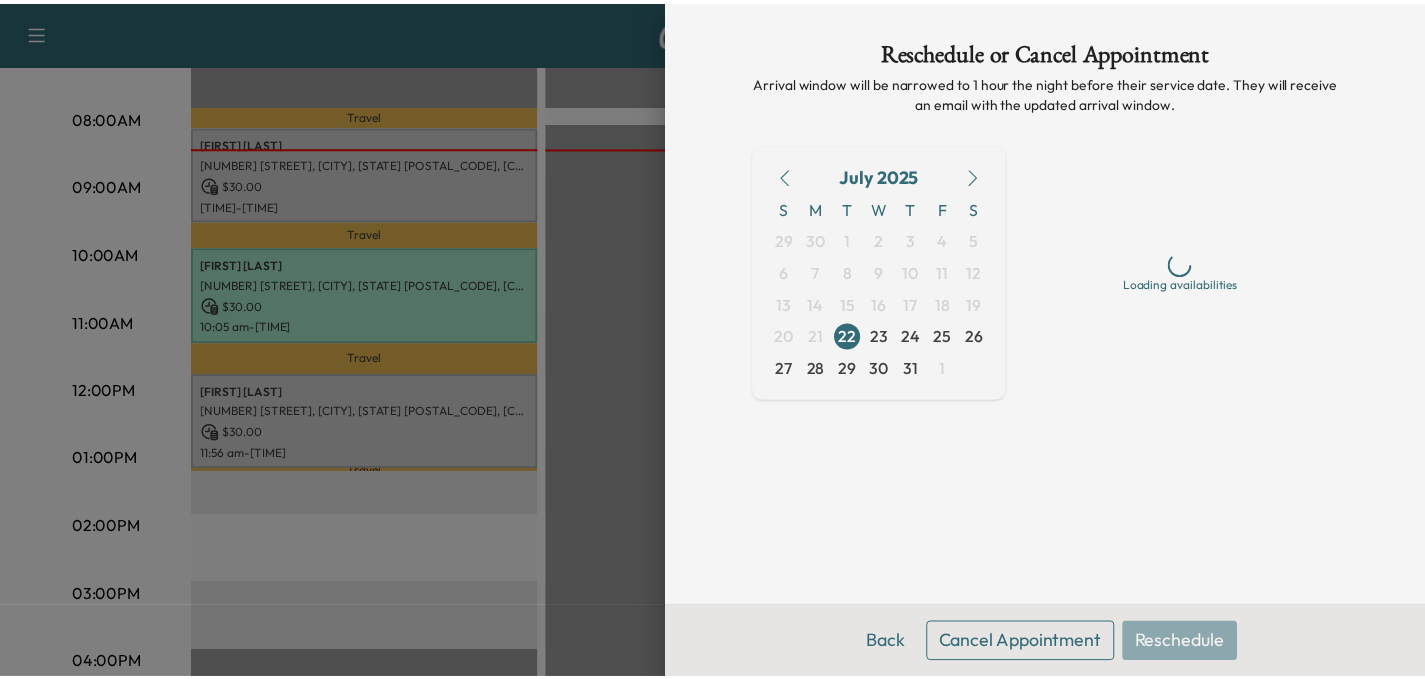 scroll, scrollTop: 0, scrollLeft: 0, axis: both 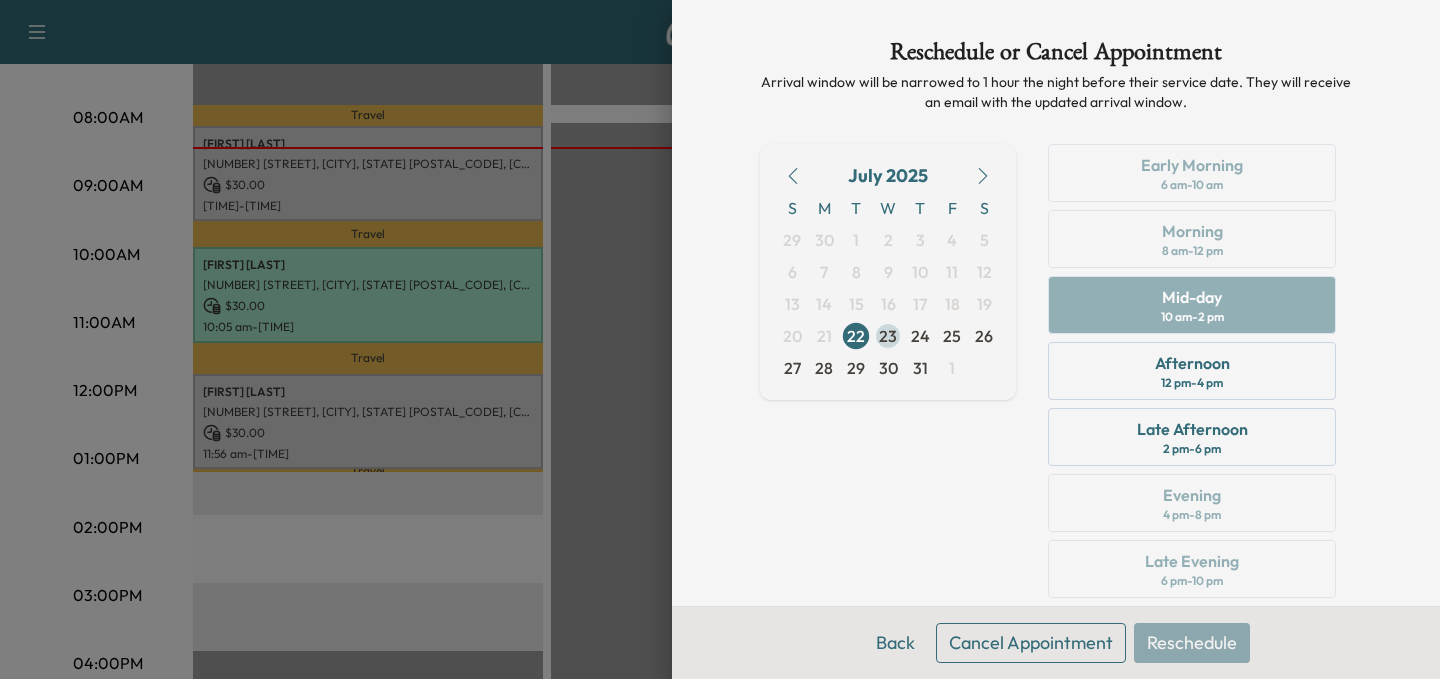 click on "23" at bounding box center [888, 336] 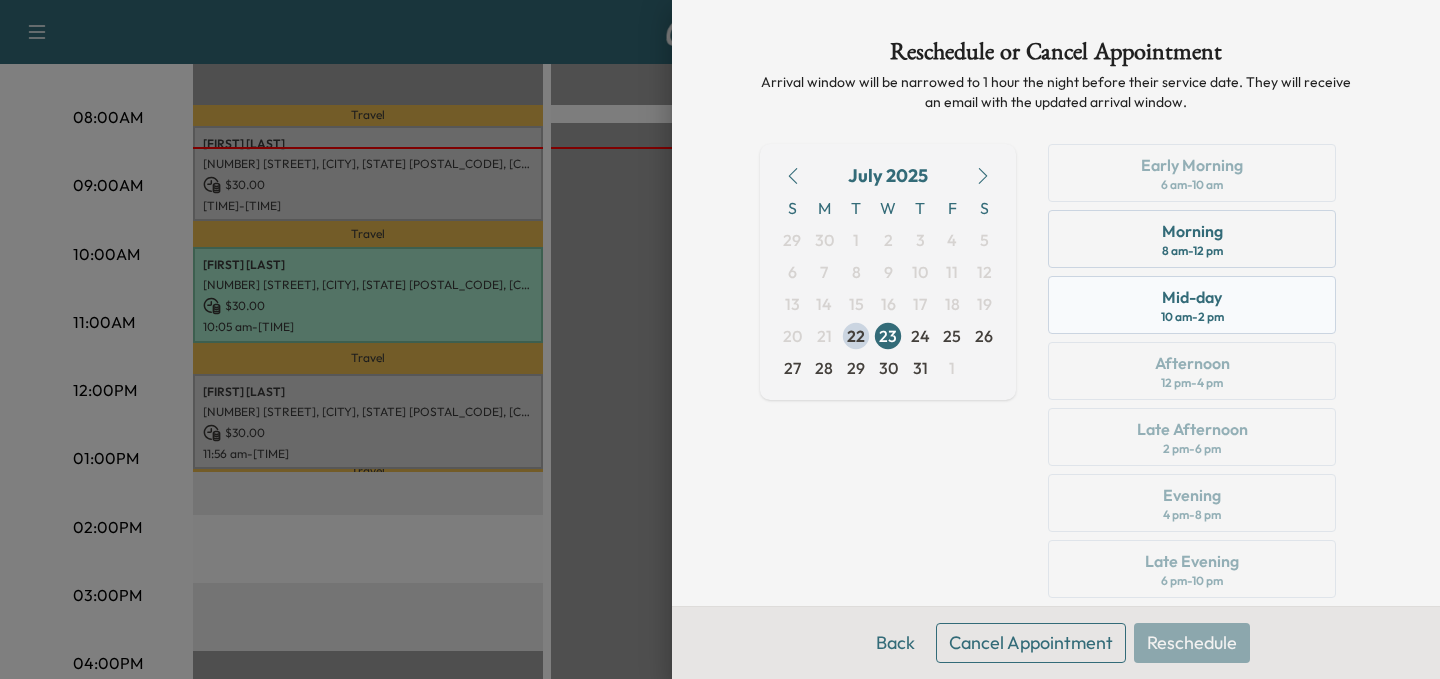click on "Mid-day 10 am  -  2 pm" at bounding box center (1192, 305) 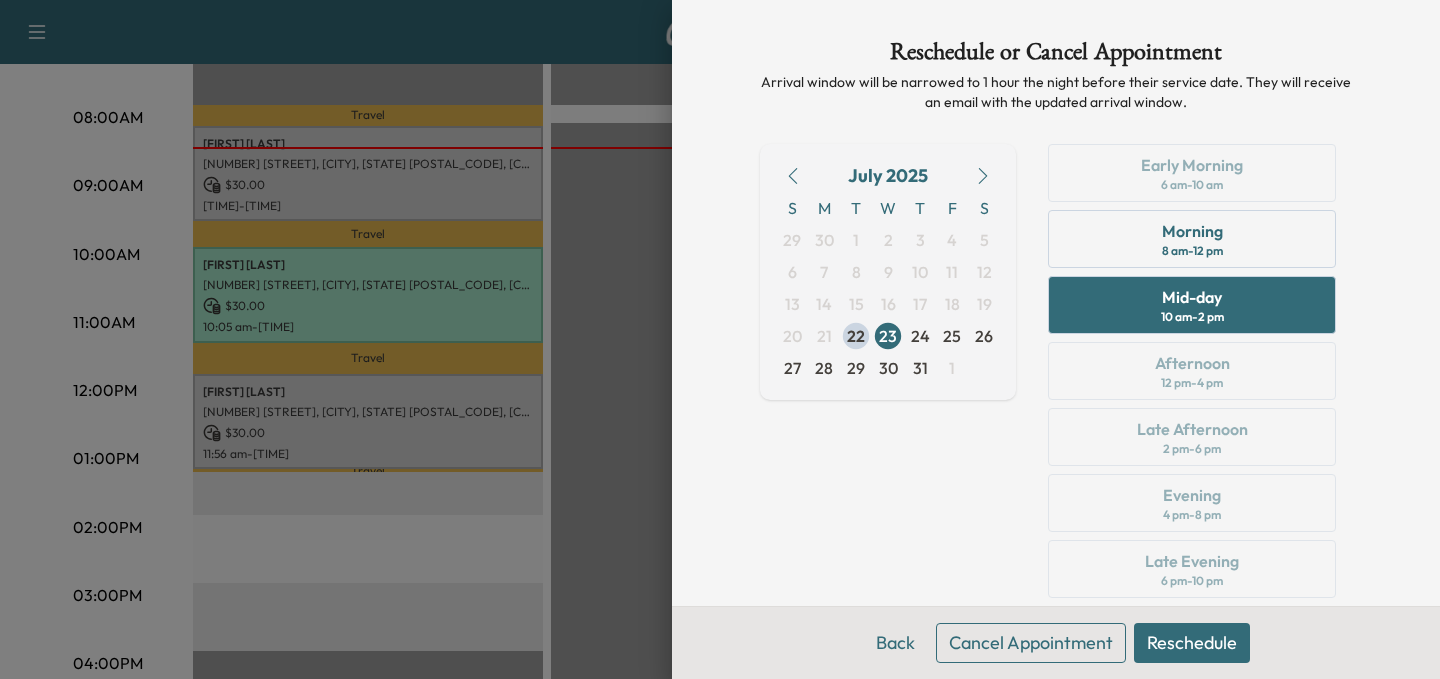 click on "Reschedule" at bounding box center [1192, 643] 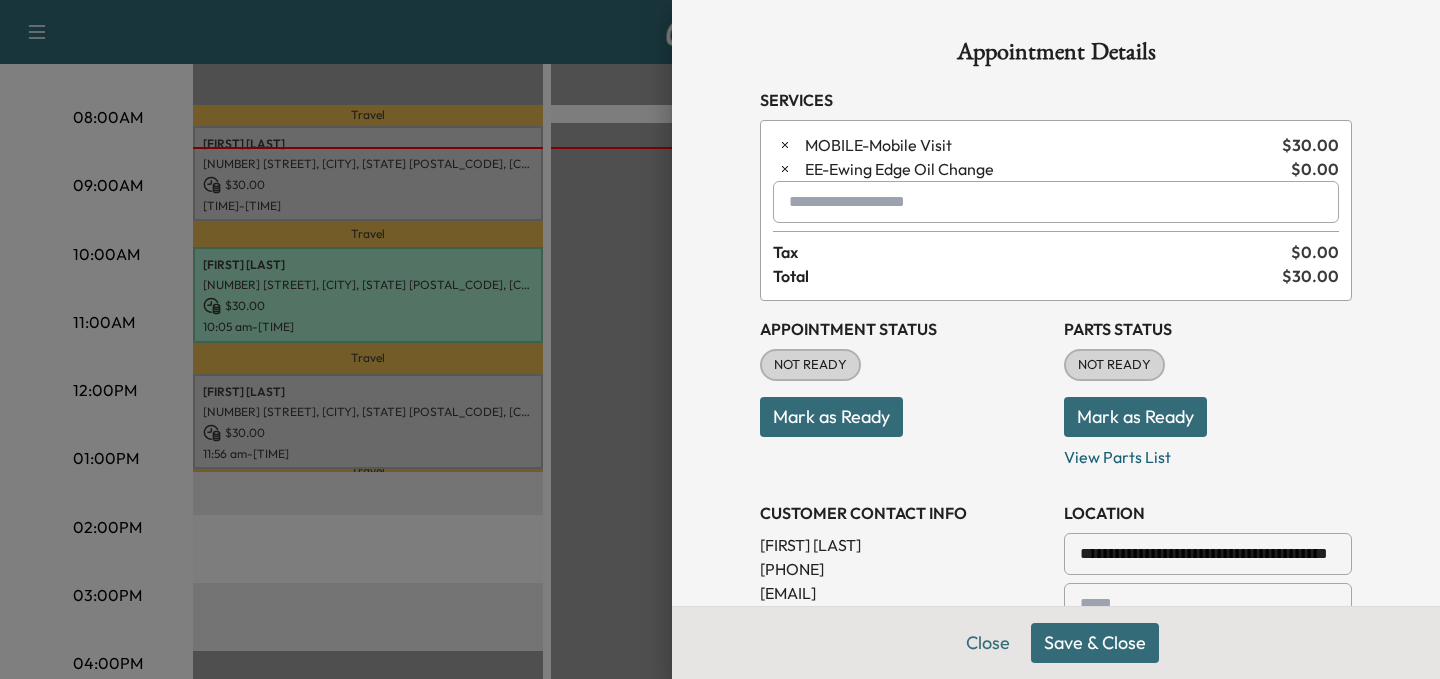 click on "Save & Close" at bounding box center [1095, 643] 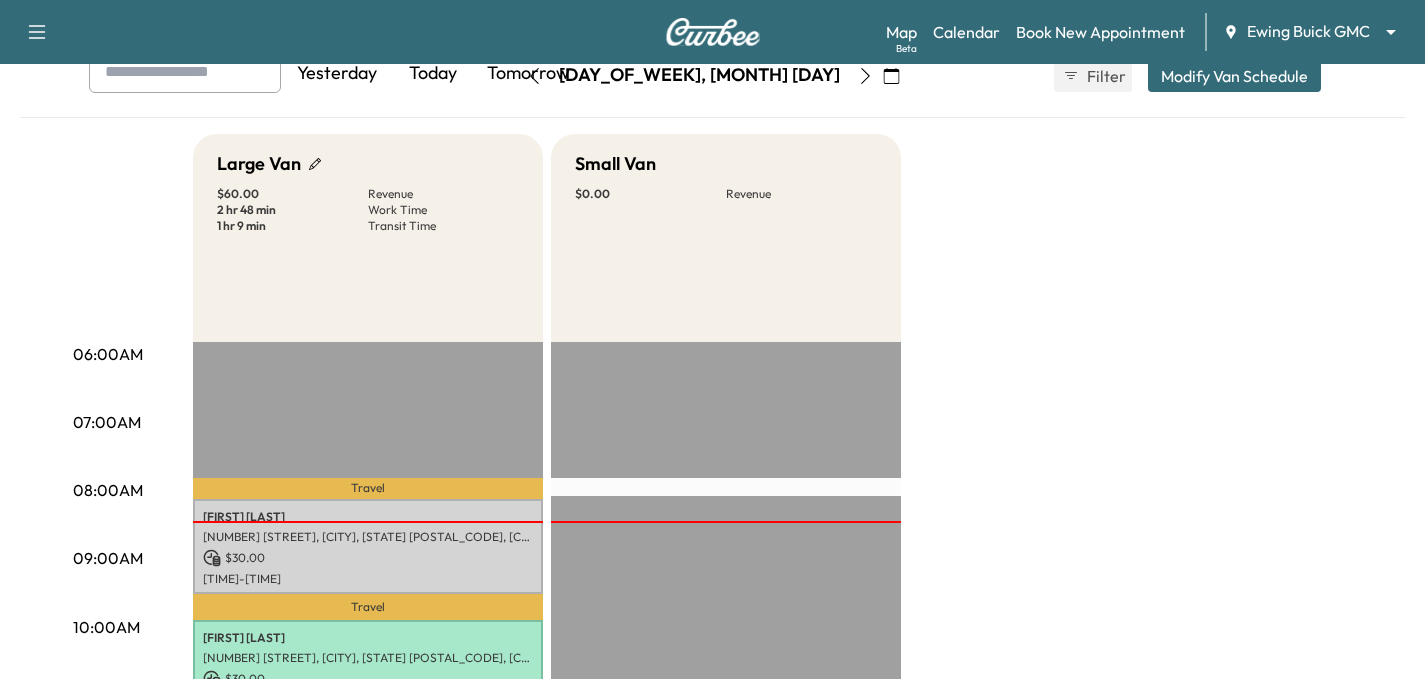 scroll, scrollTop: 100, scrollLeft: 0, axis: vertical 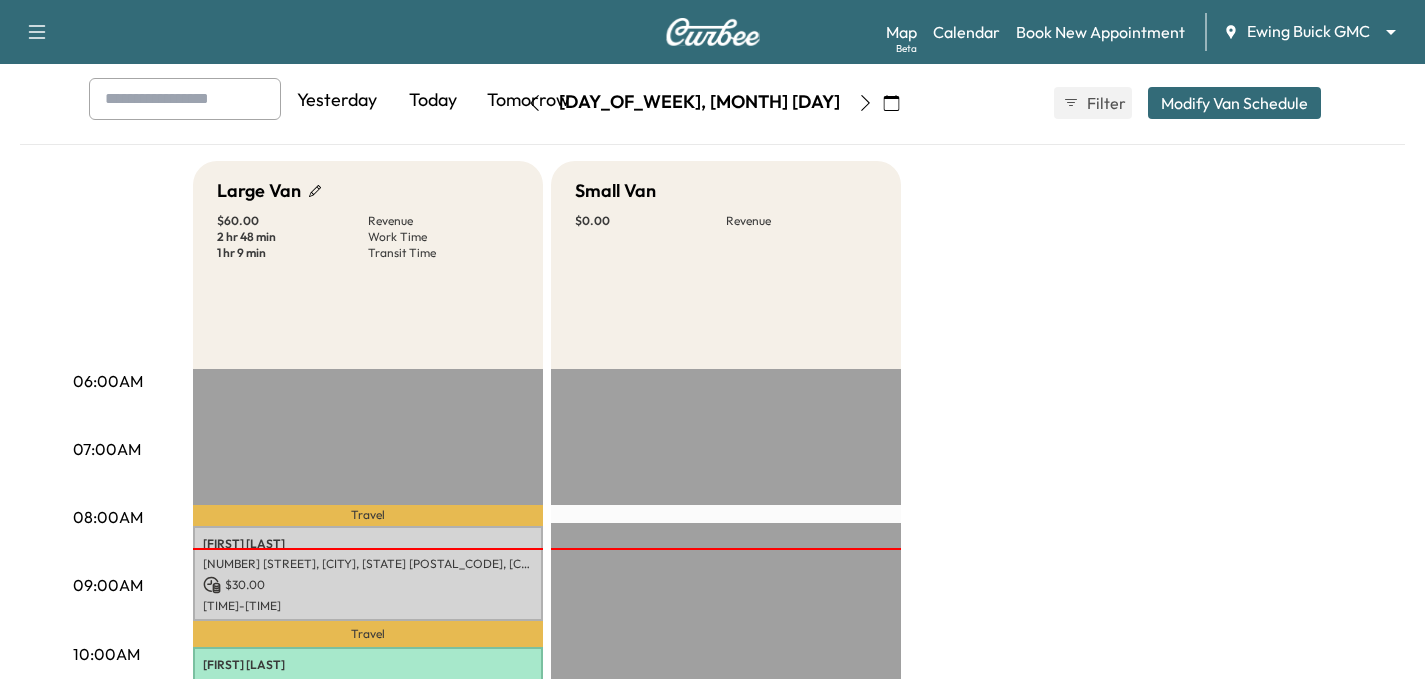 click 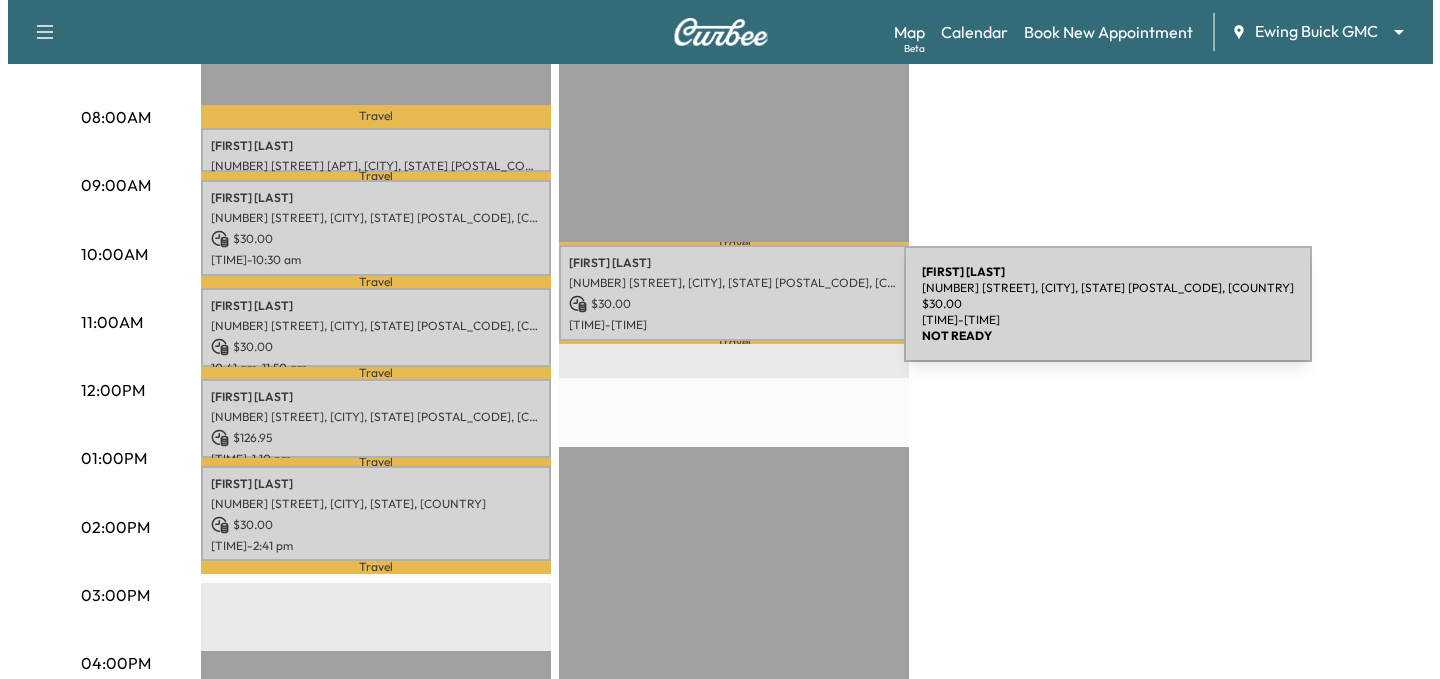 scroll, scrollTop: 400, scrollLeft: 0, axis: vertical 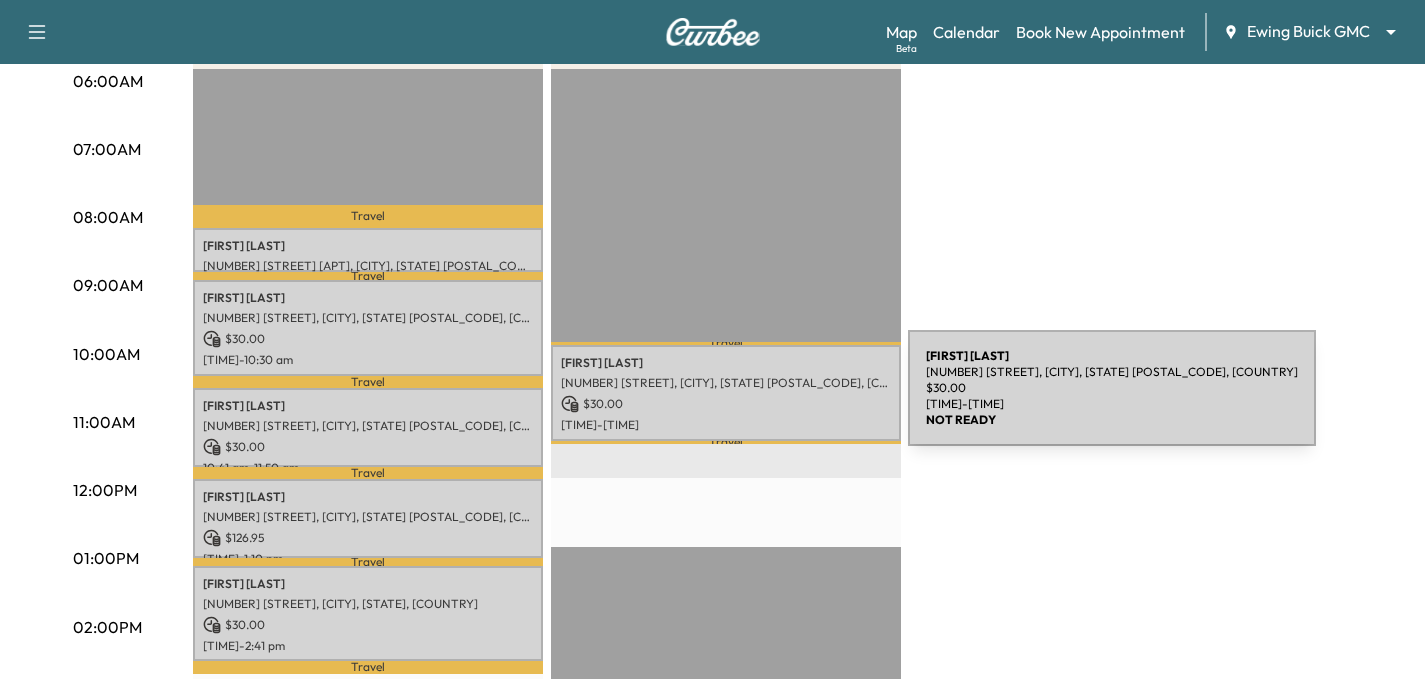 click on "$ 30.00" at bounding box center (726, 404) 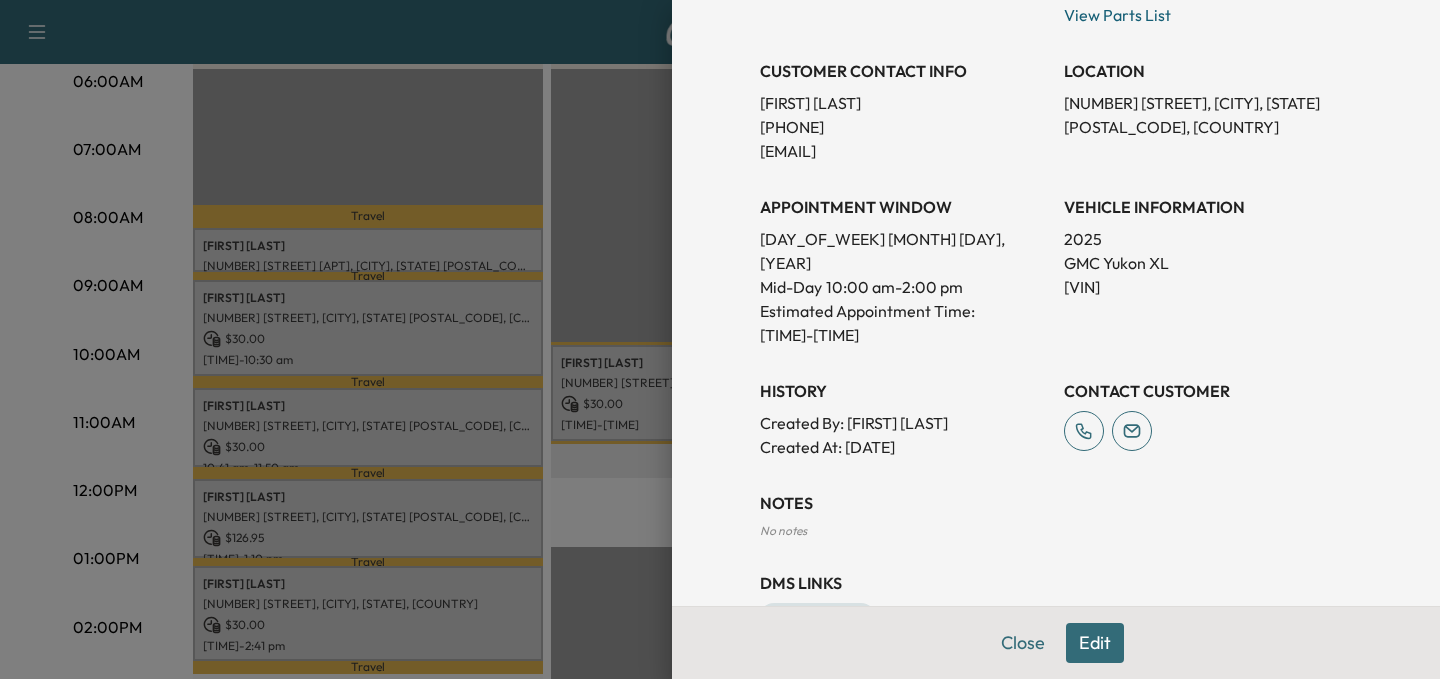 scroll, scrollTop: 441, scrollLeft: 0, axis: vertical 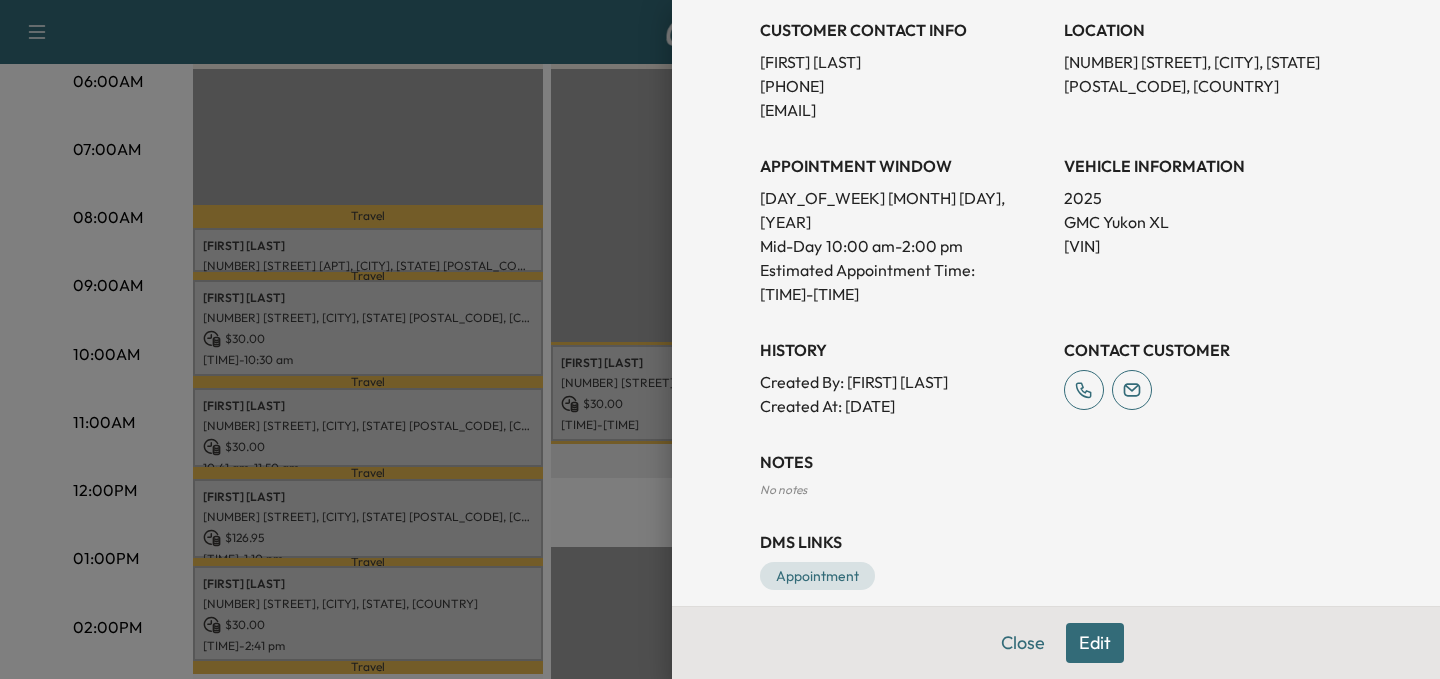 click on "Edit" at bounding box center (1095, 643) 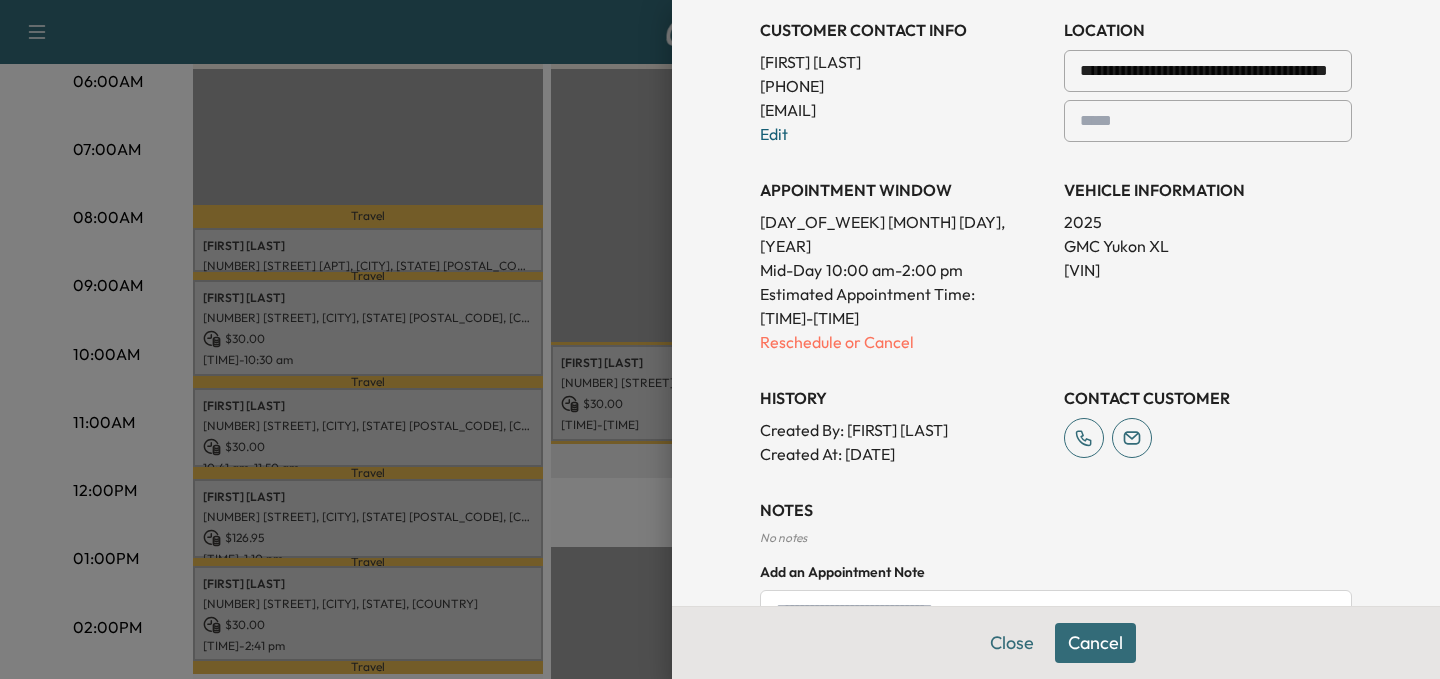 click at bounding box center [1208, 121] 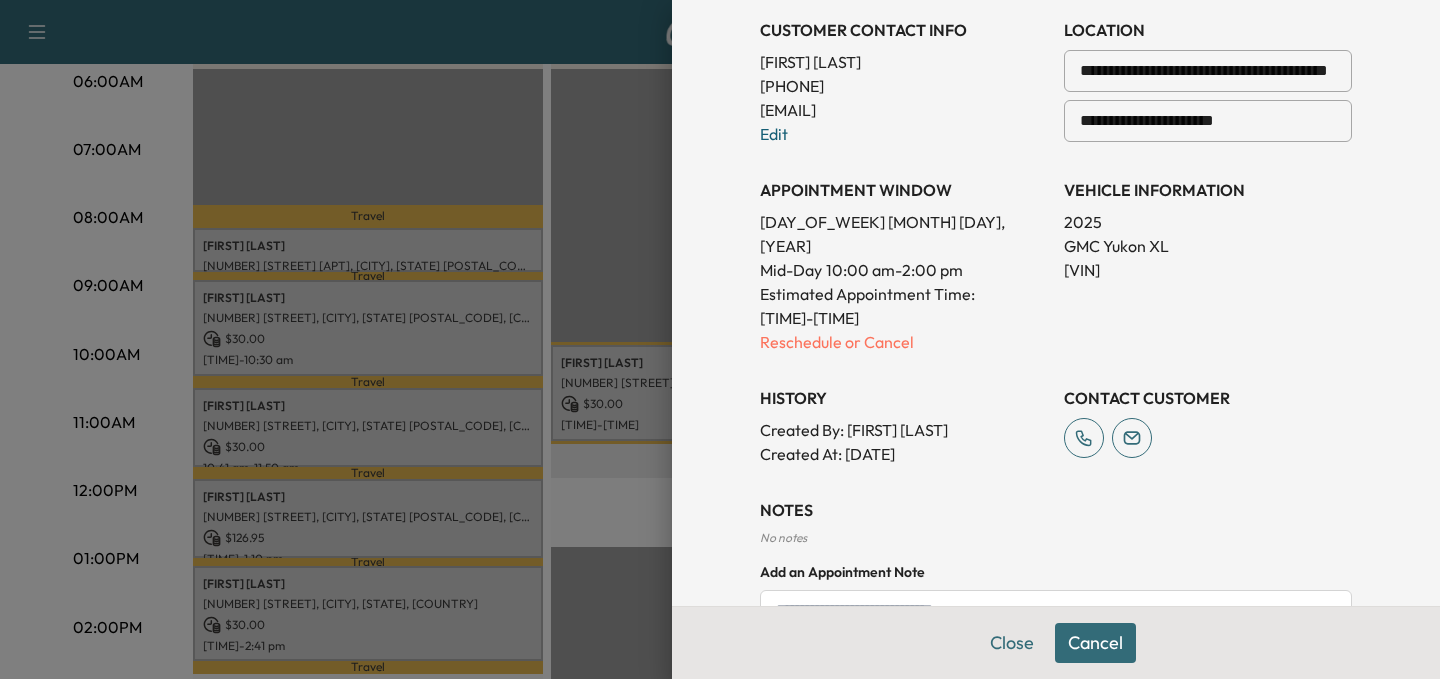 click at bounding box center [1084, 121] 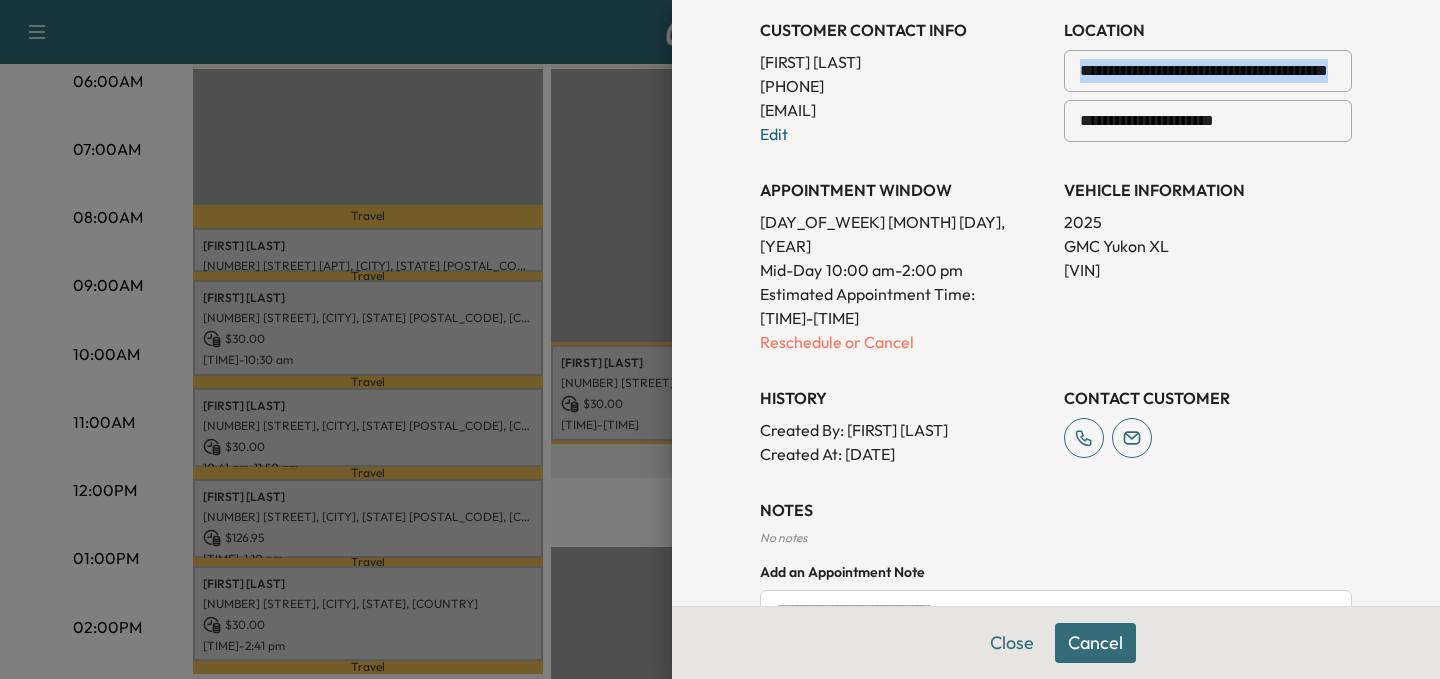 click at bounding box center [1084, 121] 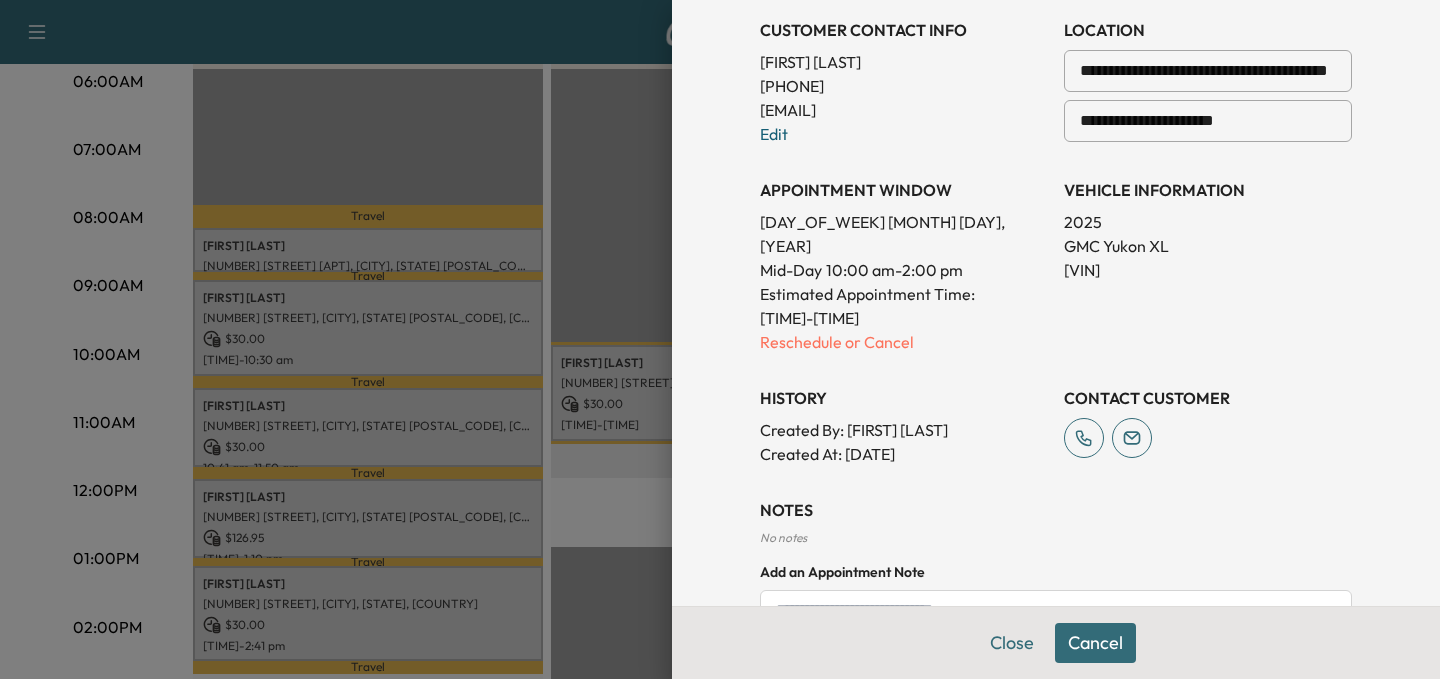 click at bounding box center (1084, 121) 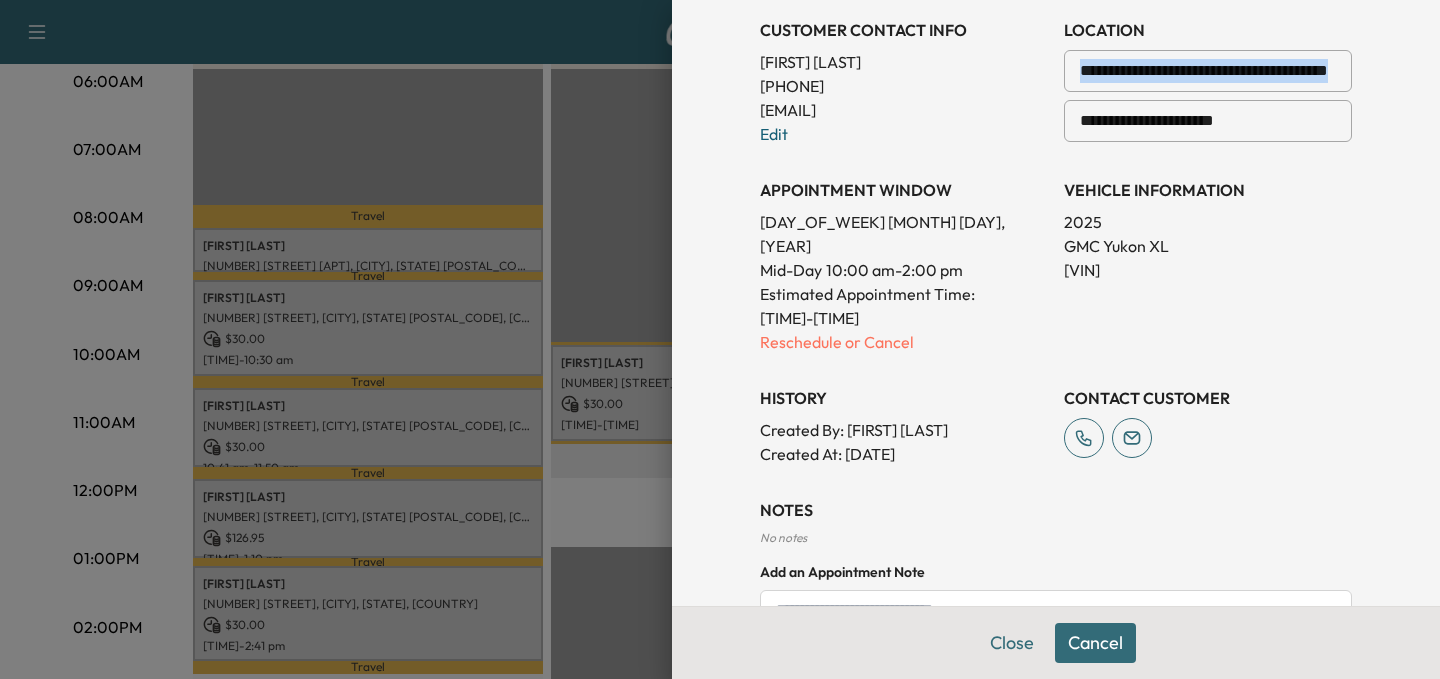 click on "**********" at bounding box center (1208, 121) 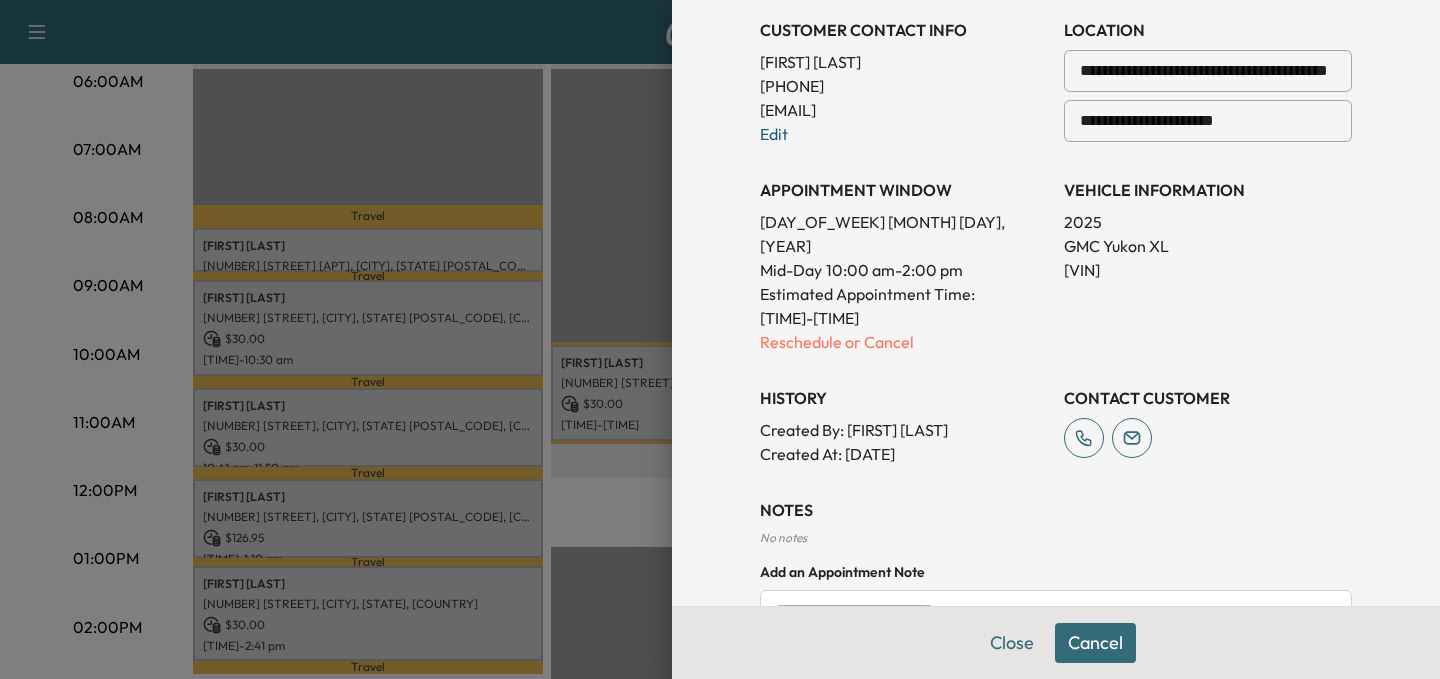 click on "**********" at bounding box center [1208, 121] 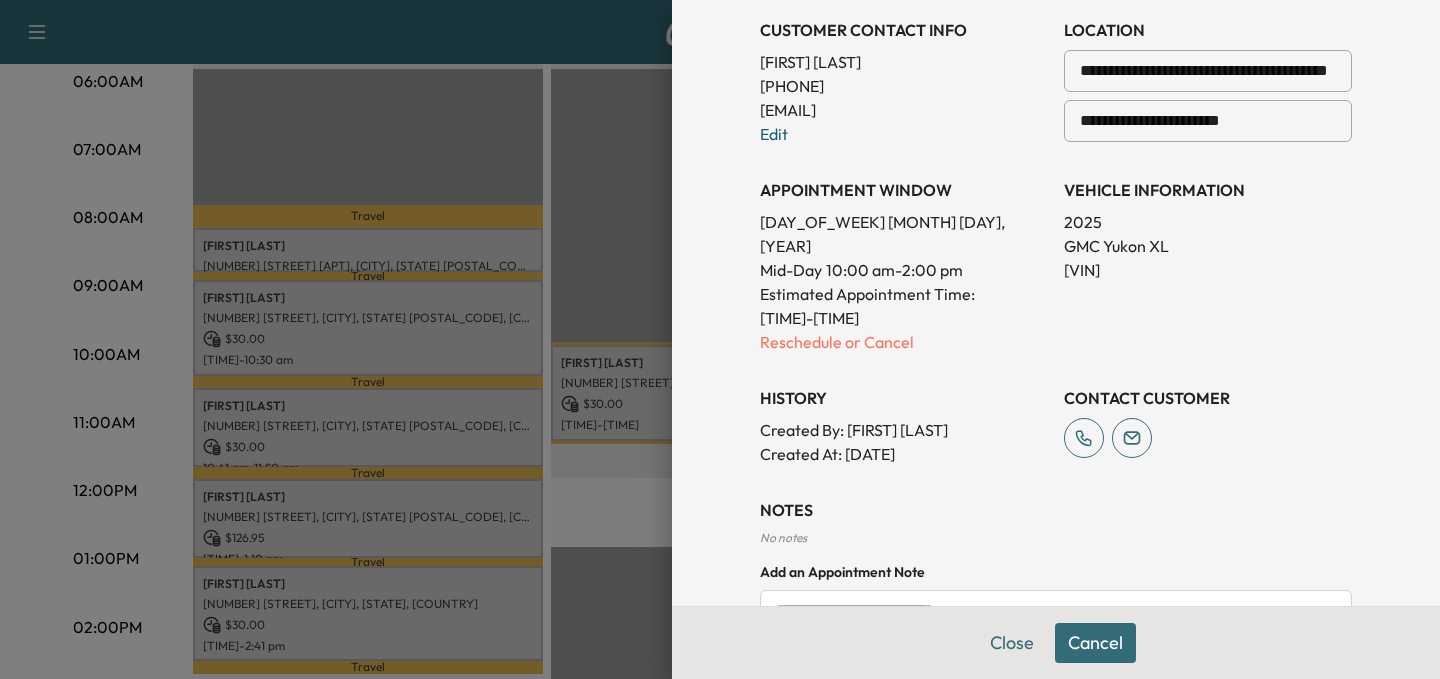 type on "**********" 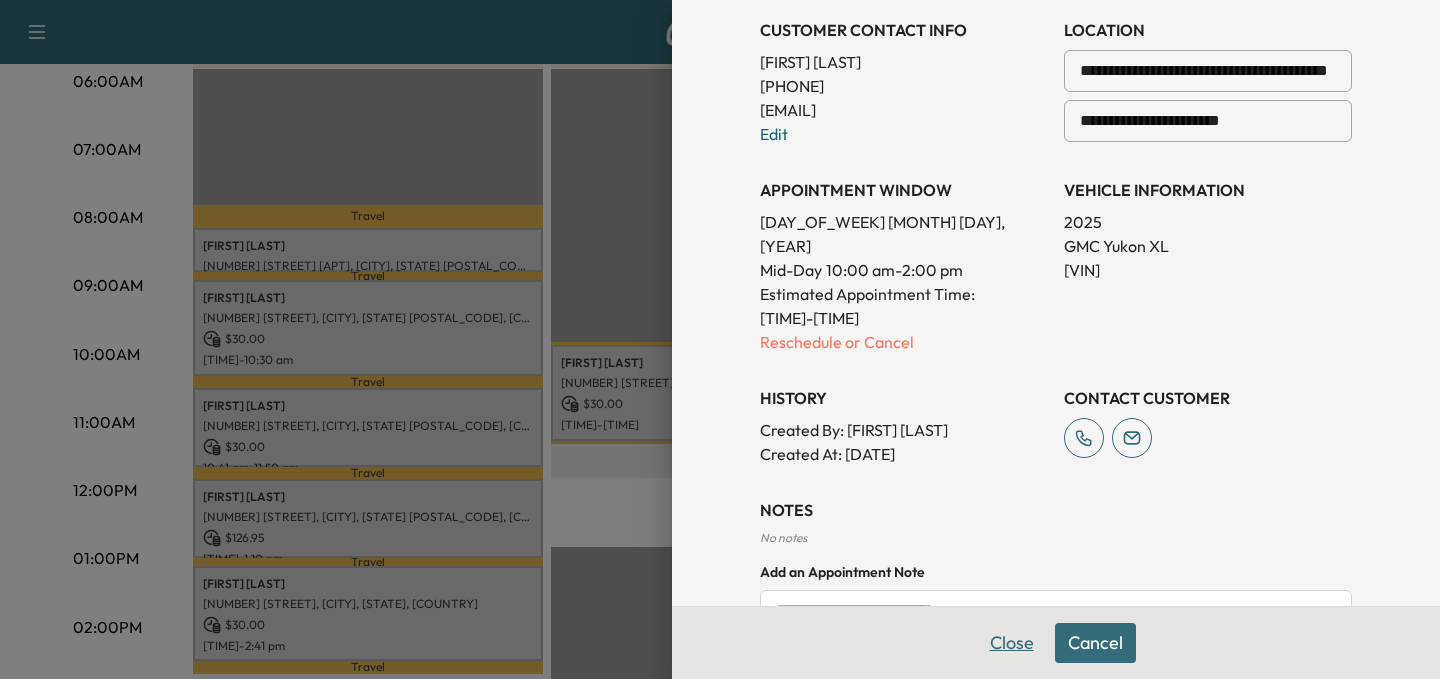 click on "Close" at bounding box center [1012, 643] 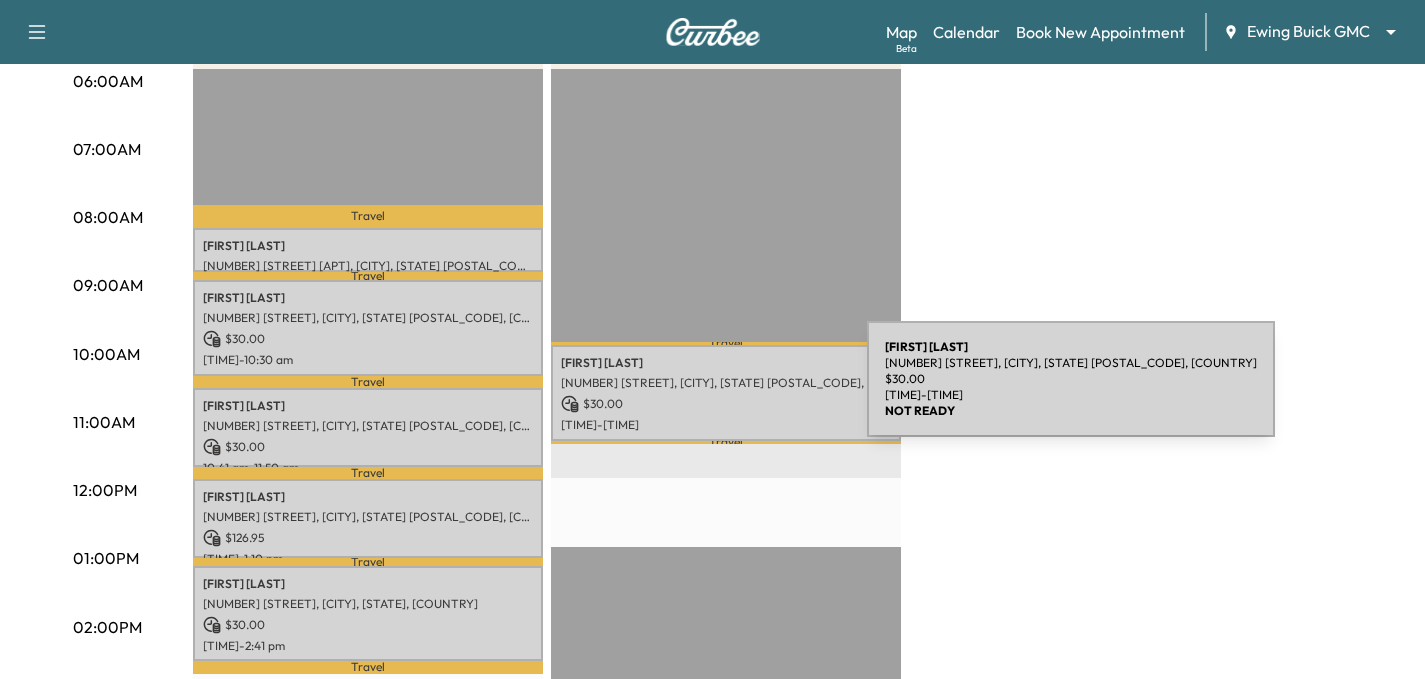 click on "[FIRST]   [LAST] [NUMBER] [STREET], [CITY], [STATE] [POSTAL_CODE], [COUNTRY]   $ 30.00 [TIME]  -  [TIME]" at bounding box center (726, 393) 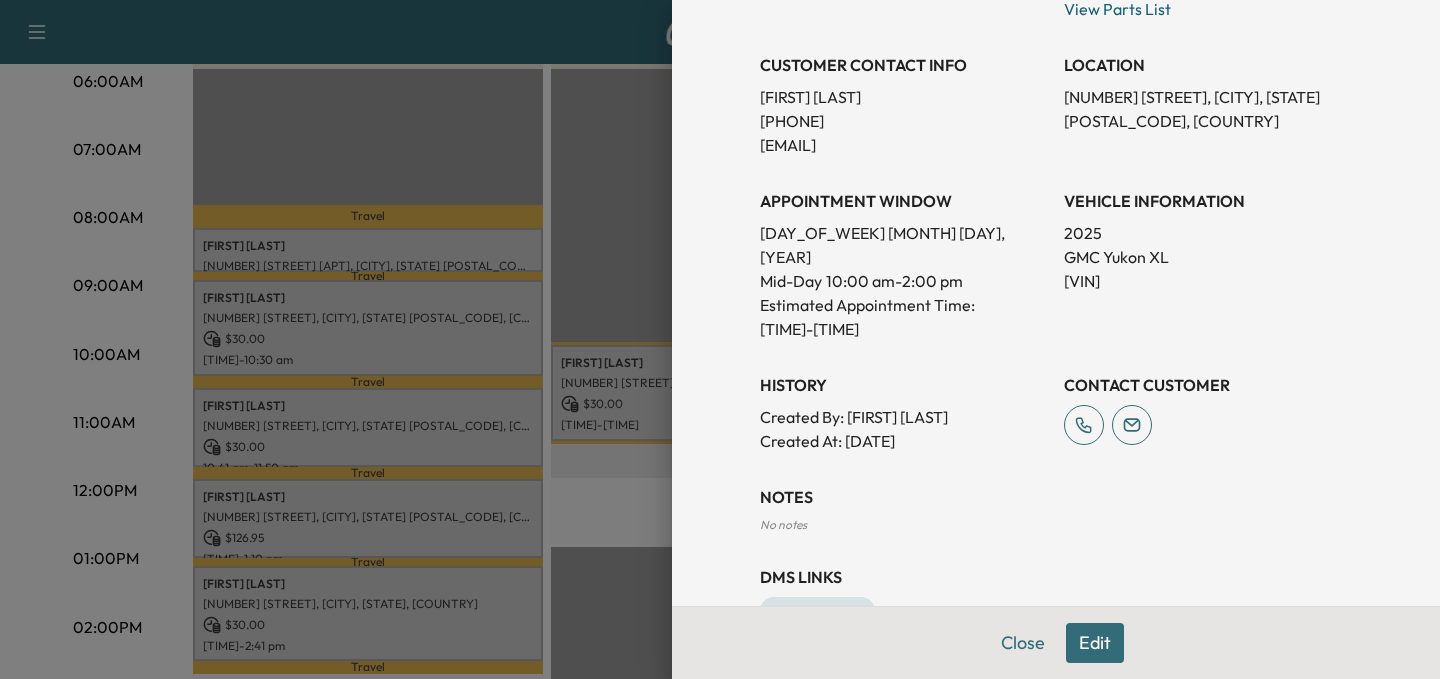 scroll, scrollTop: 441, scrollLeft: 0, axis: vertical 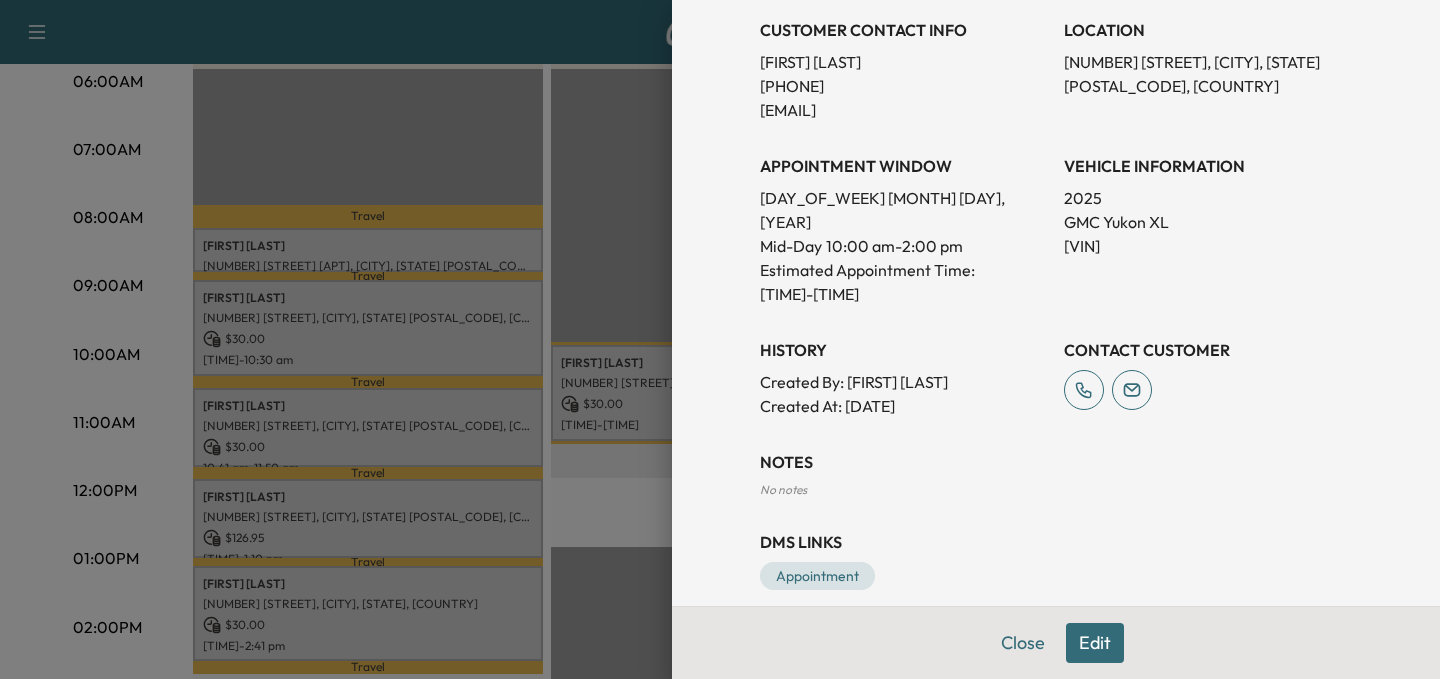 click on "Edit" at bounding box center [1095, 643] 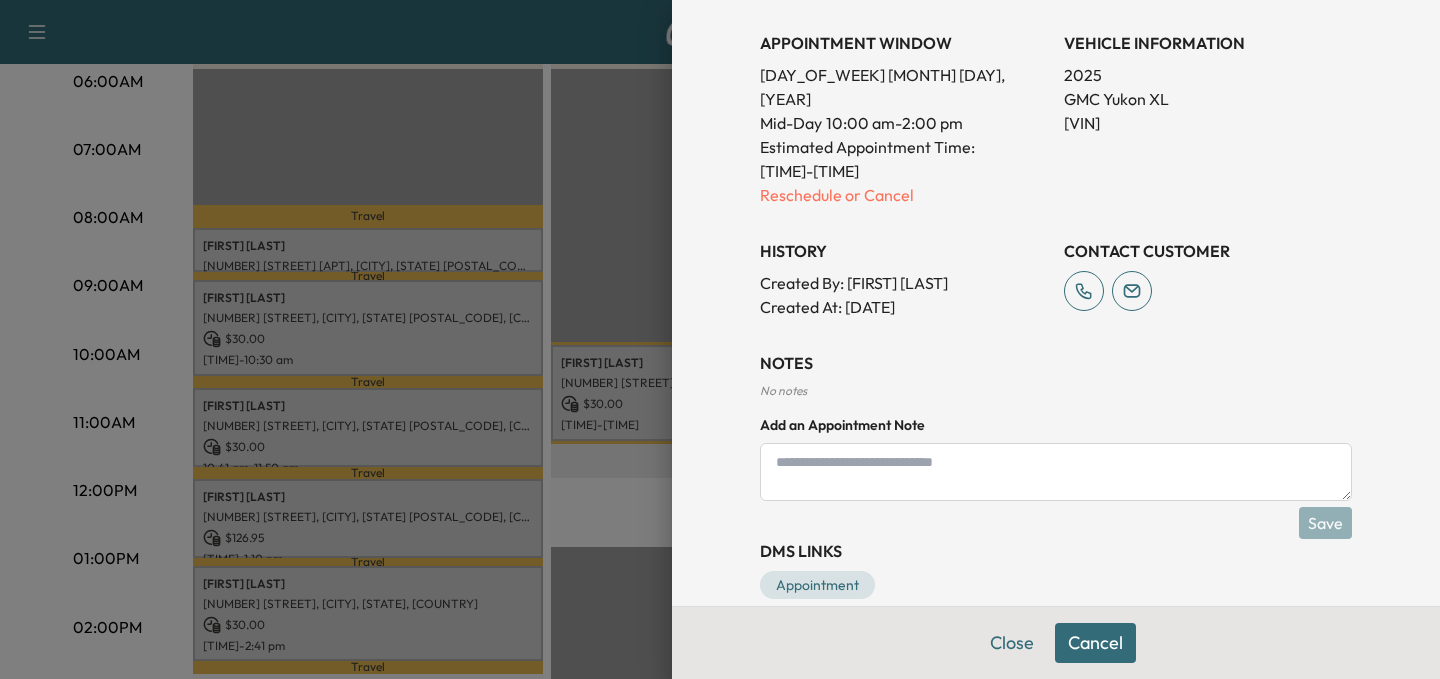 scroll, scrollTop: 639, scrollLeft: 0, axis: vertical 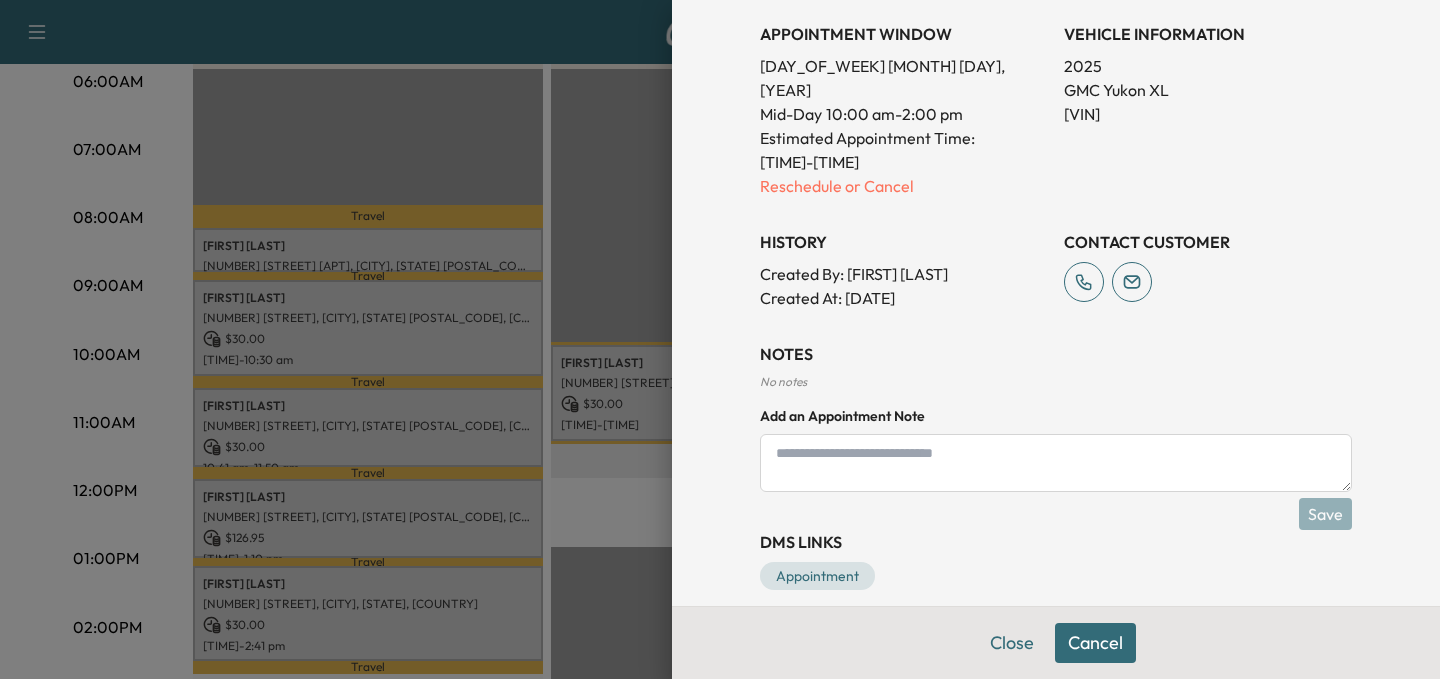 click at bounding box center (1056, 463) 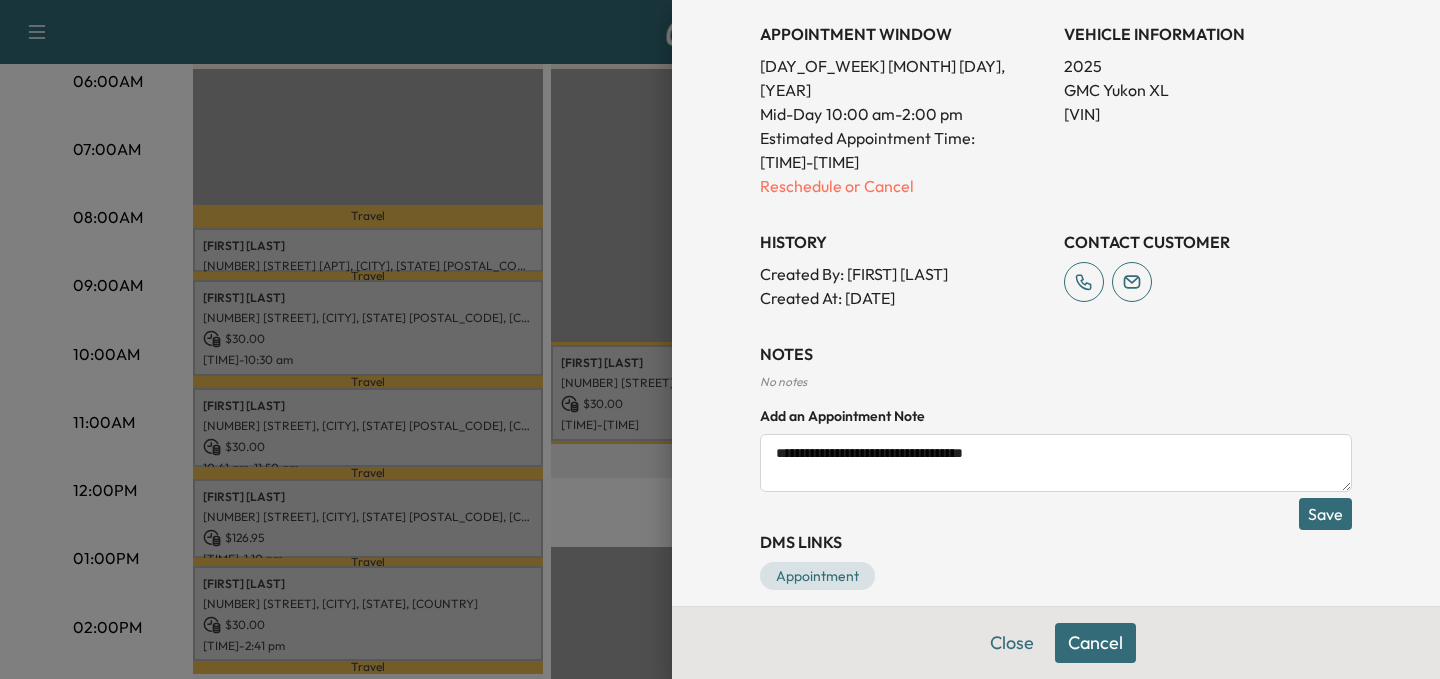 type on "**********" 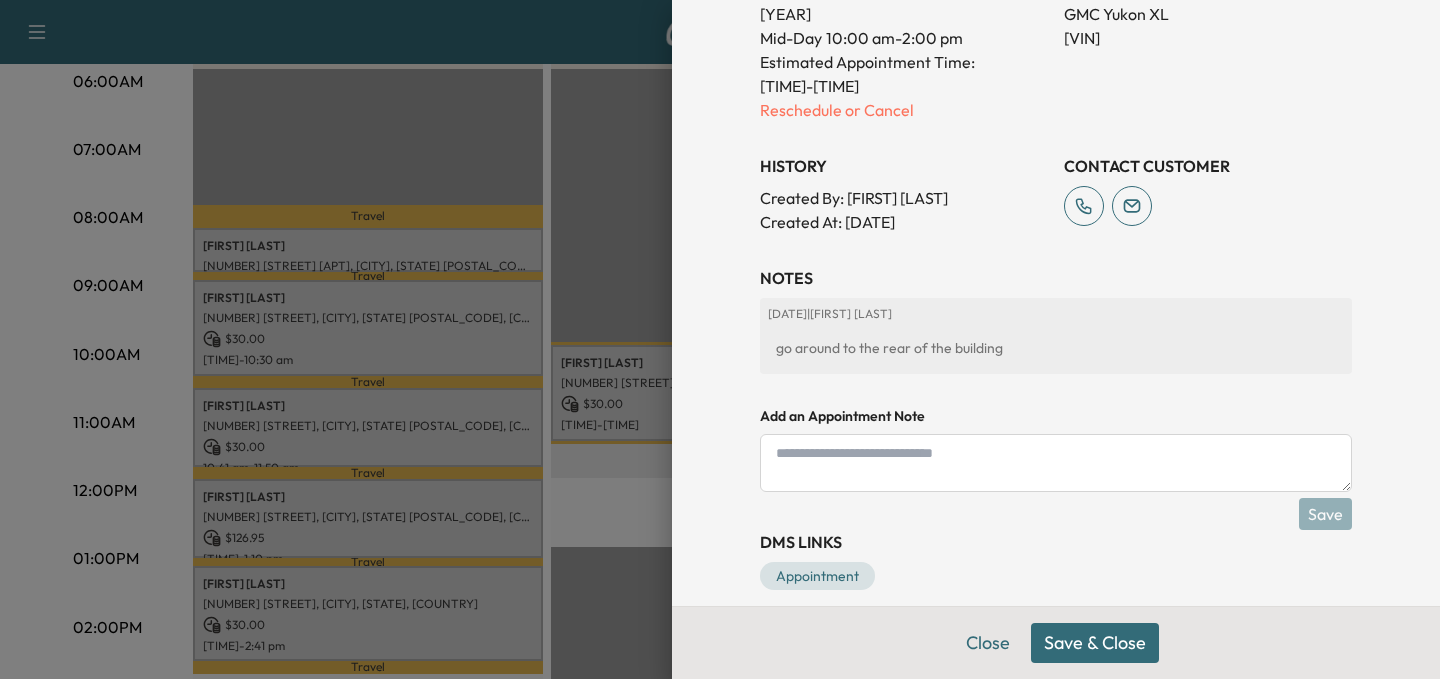 click on "Save & Close" at bounding box center [1095, 643] 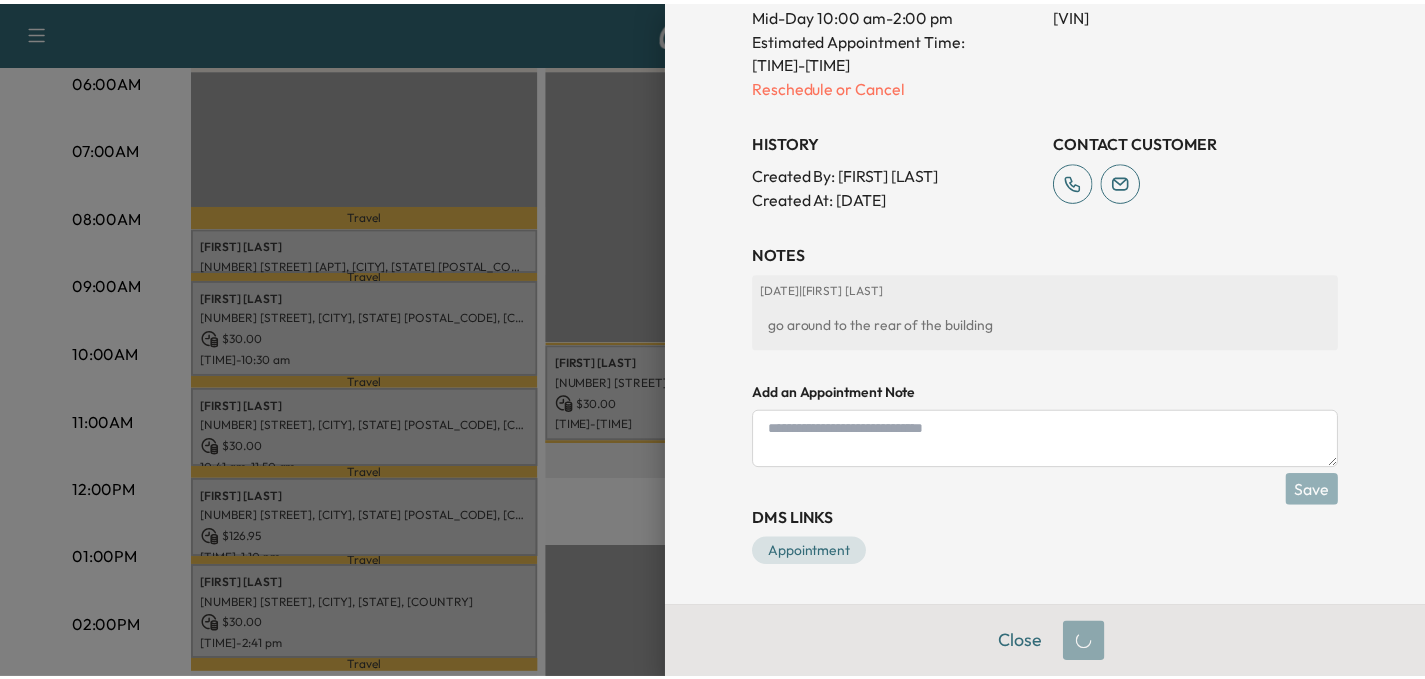 scroll, scrollTop: 649, scrollLeft: 0, axis: vertical 